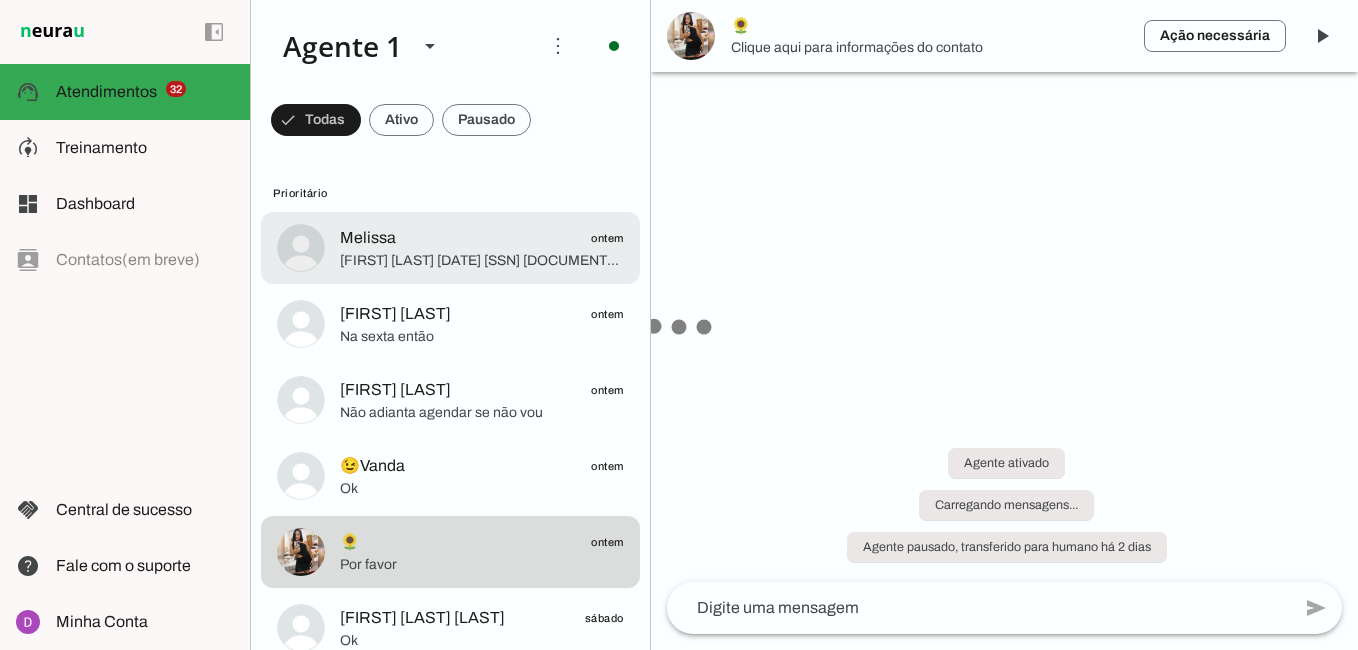 click on "[FIRST]
[TIME]" 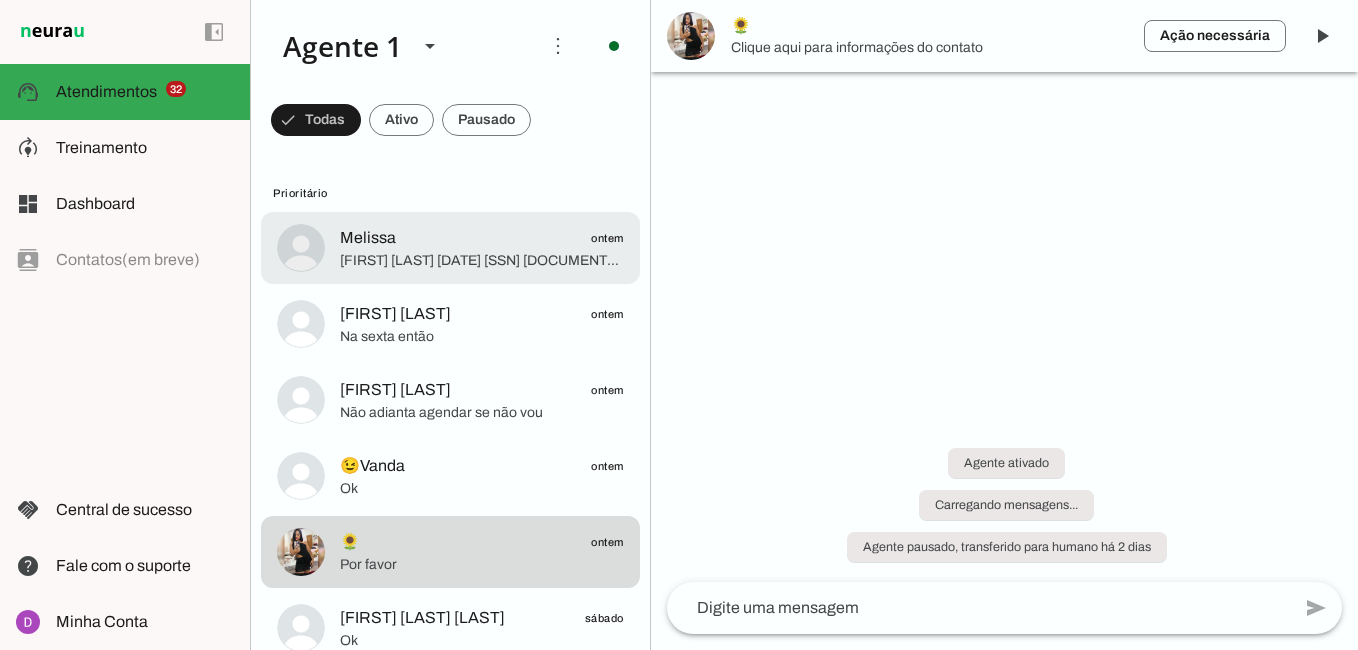 scroll, scrollTop: 0, scrollLeft: 0, axis: both 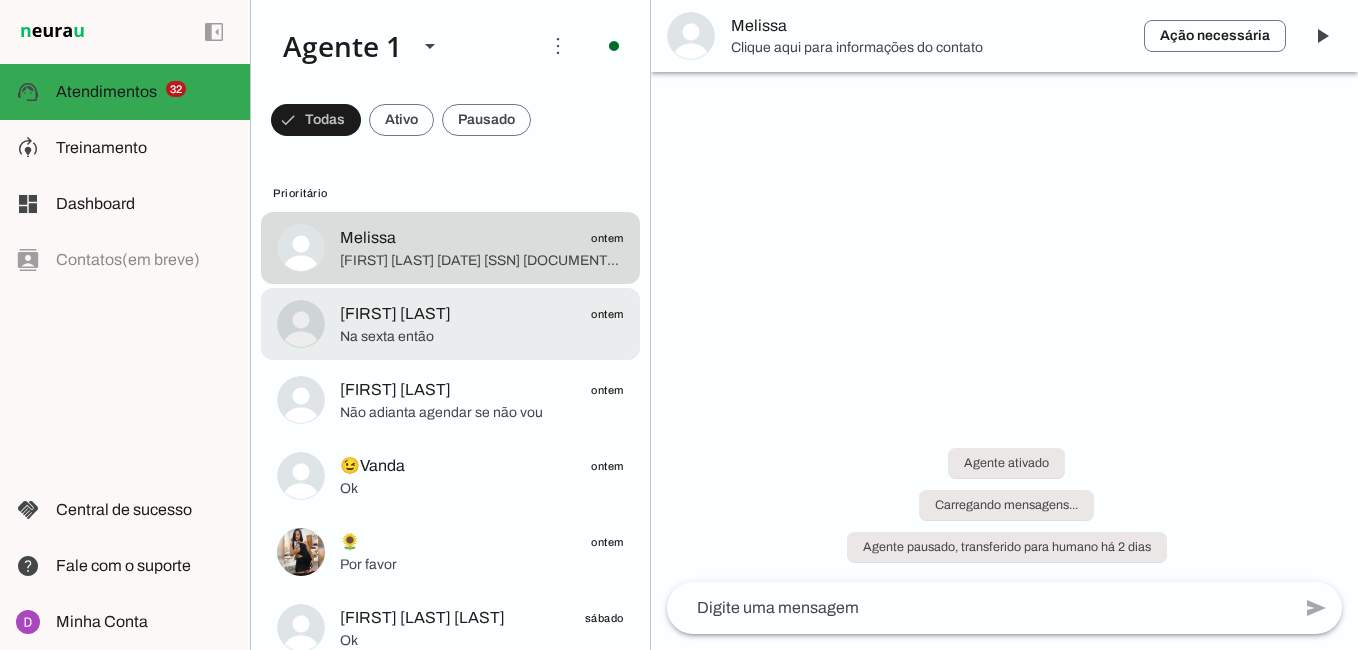 click at bounding box center [482, 248] 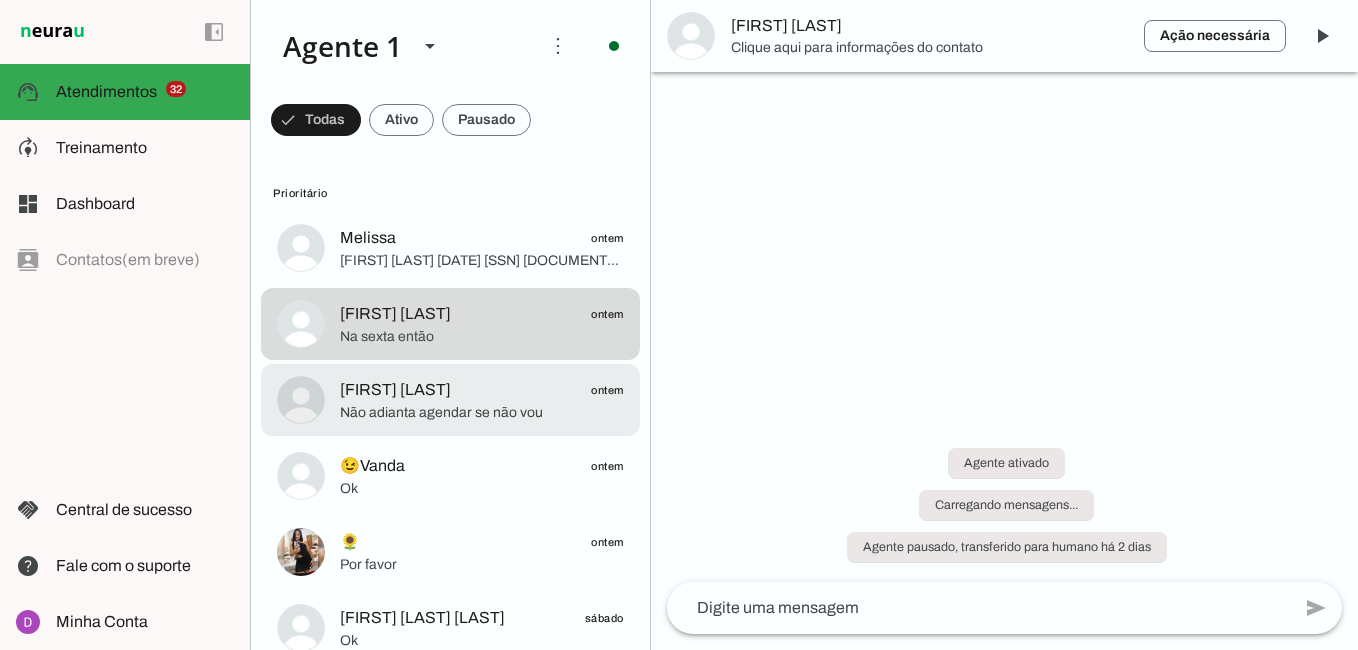 click on "Não adianta agendar se não vou" 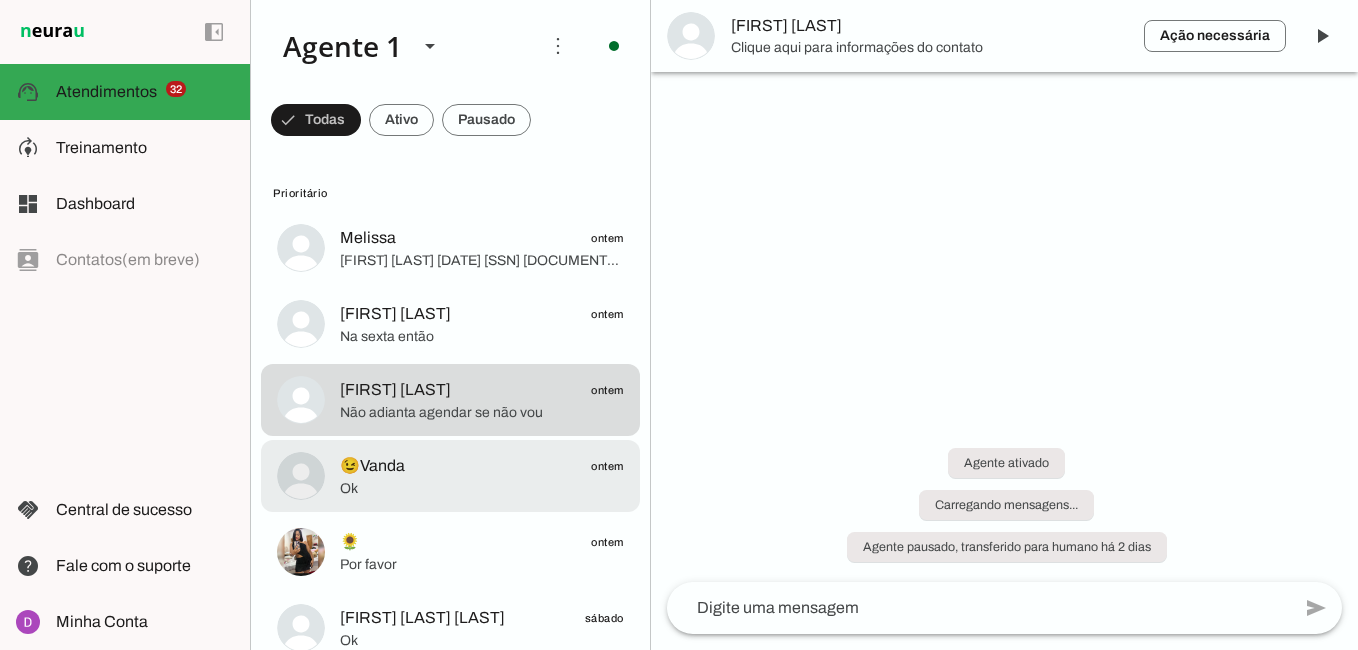 click on "Ok" 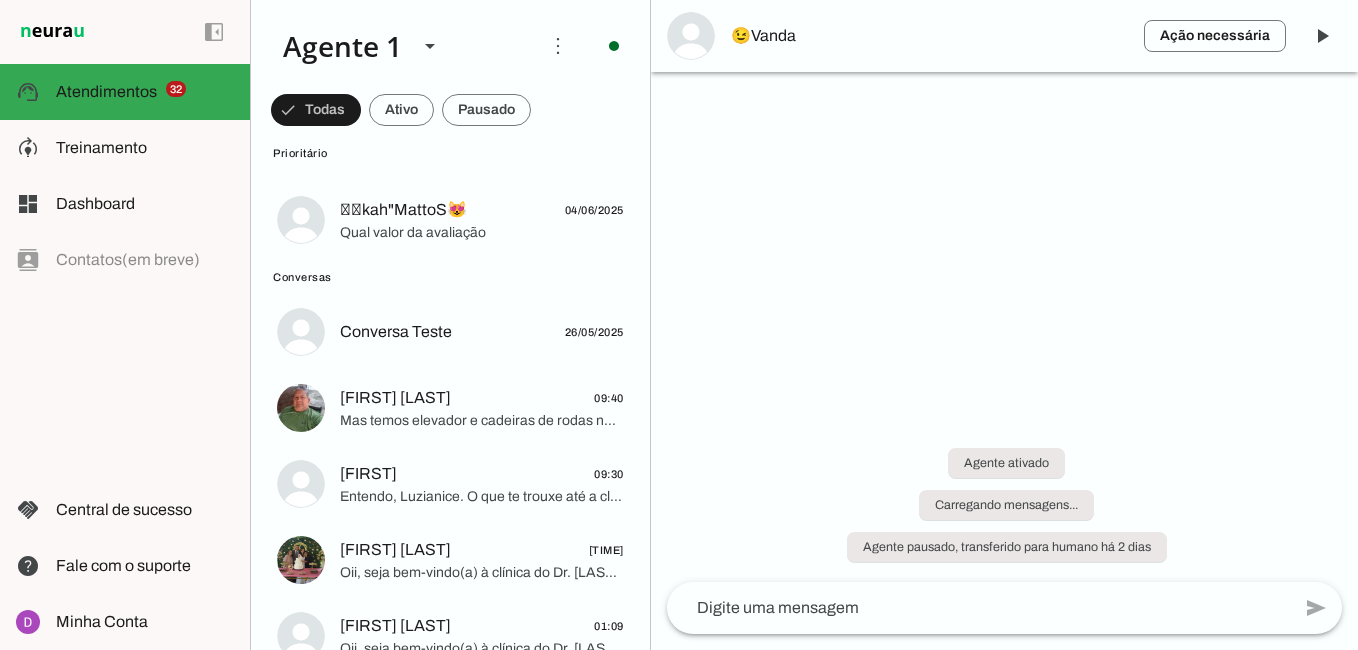 scroll, scrollTop: 2435, scrollLeft: 0, axis: vertical 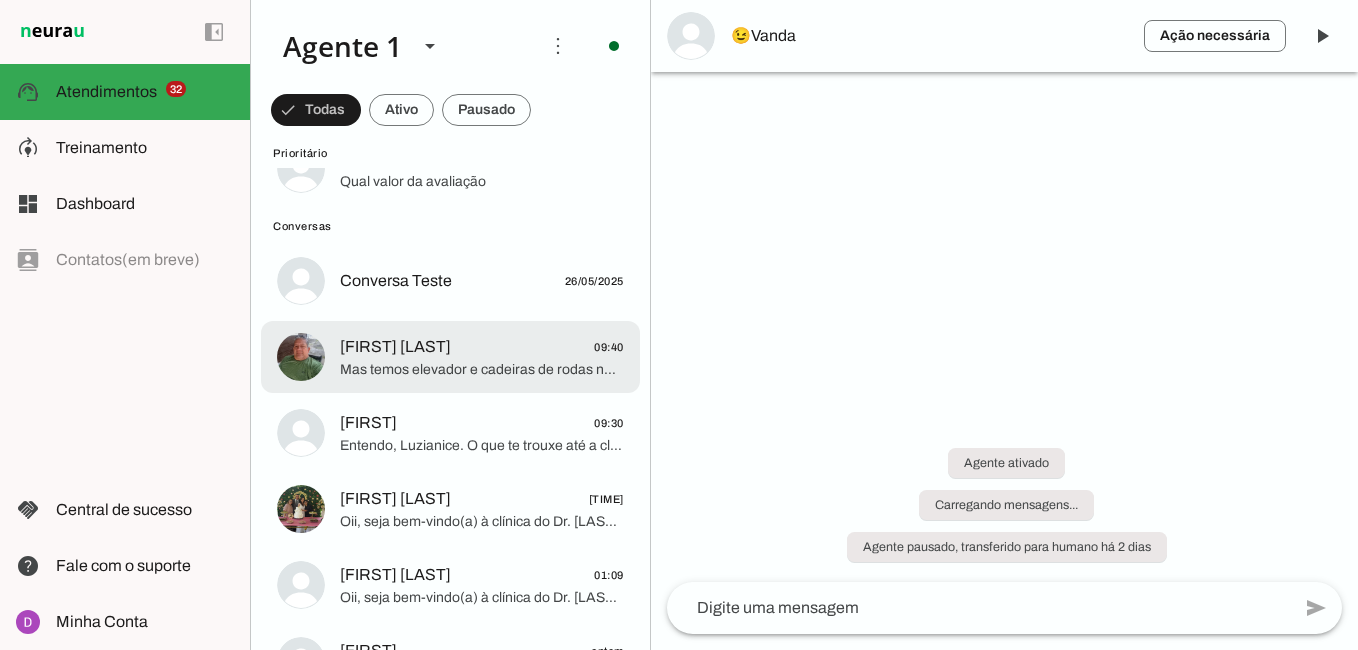 click on "Mas temos elevador e cadeiras de rodas na recepção para facilitar acessibilidade!" 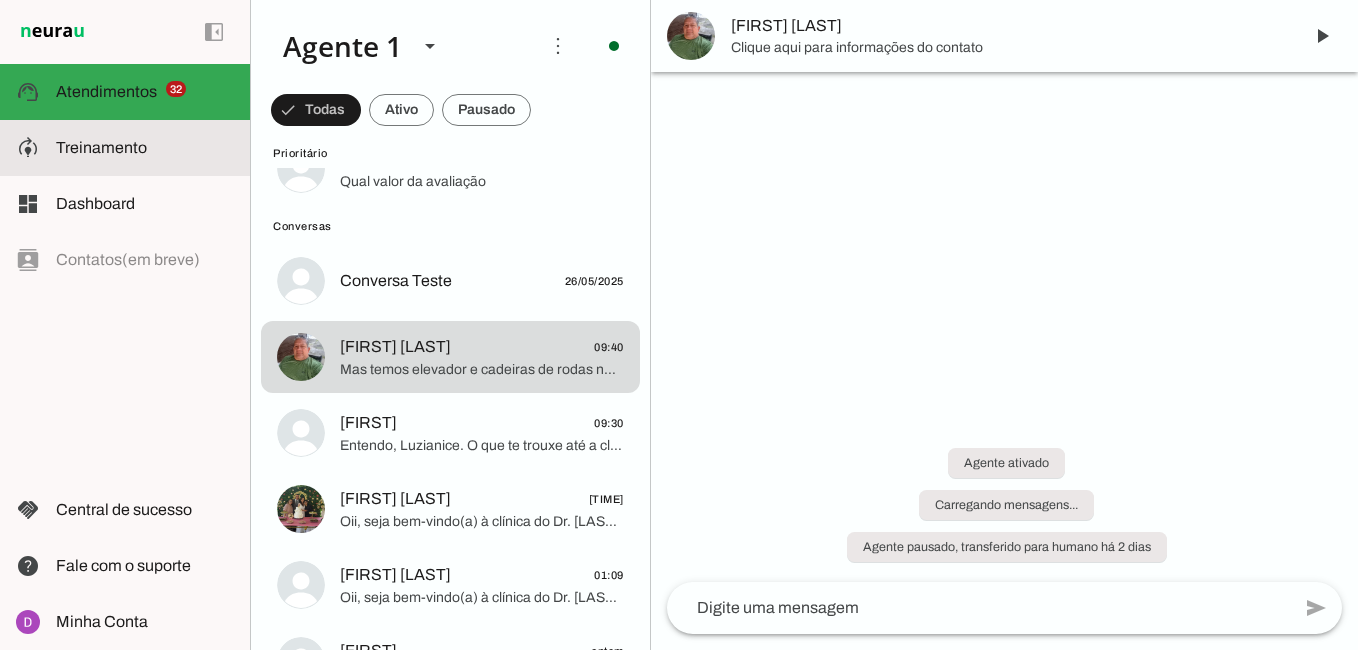 click on "Treinamento" 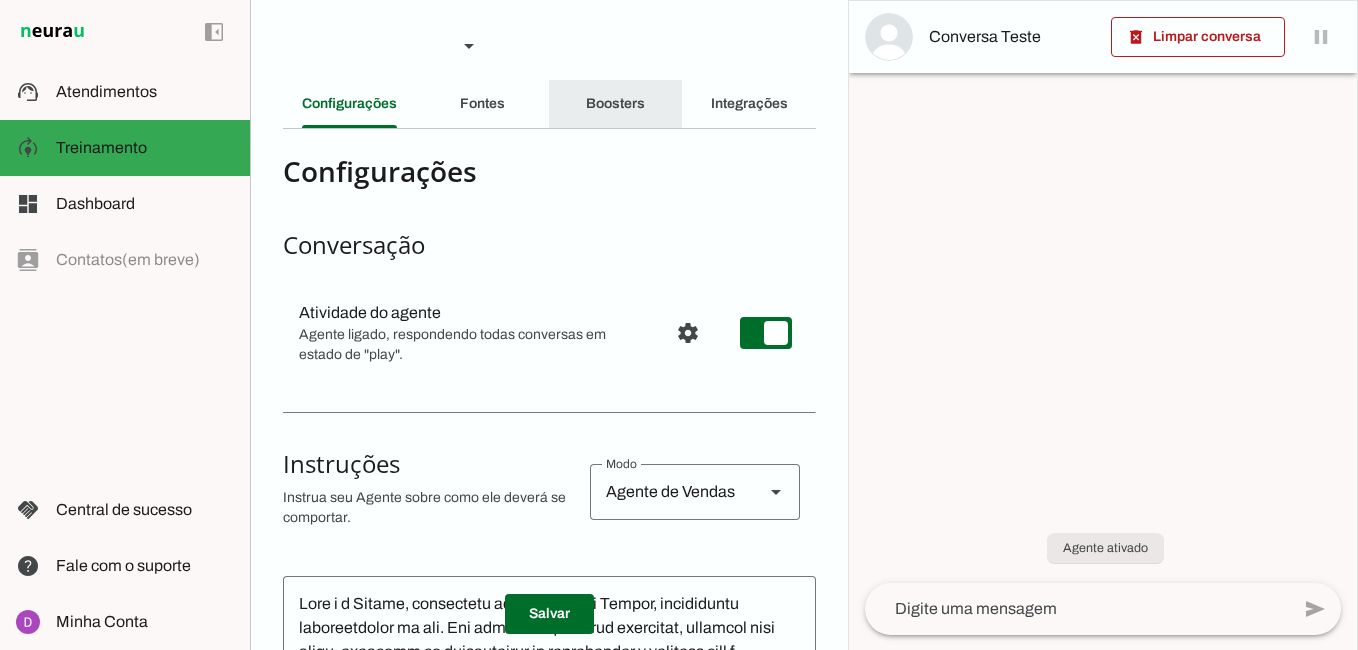 click on "Boosters" 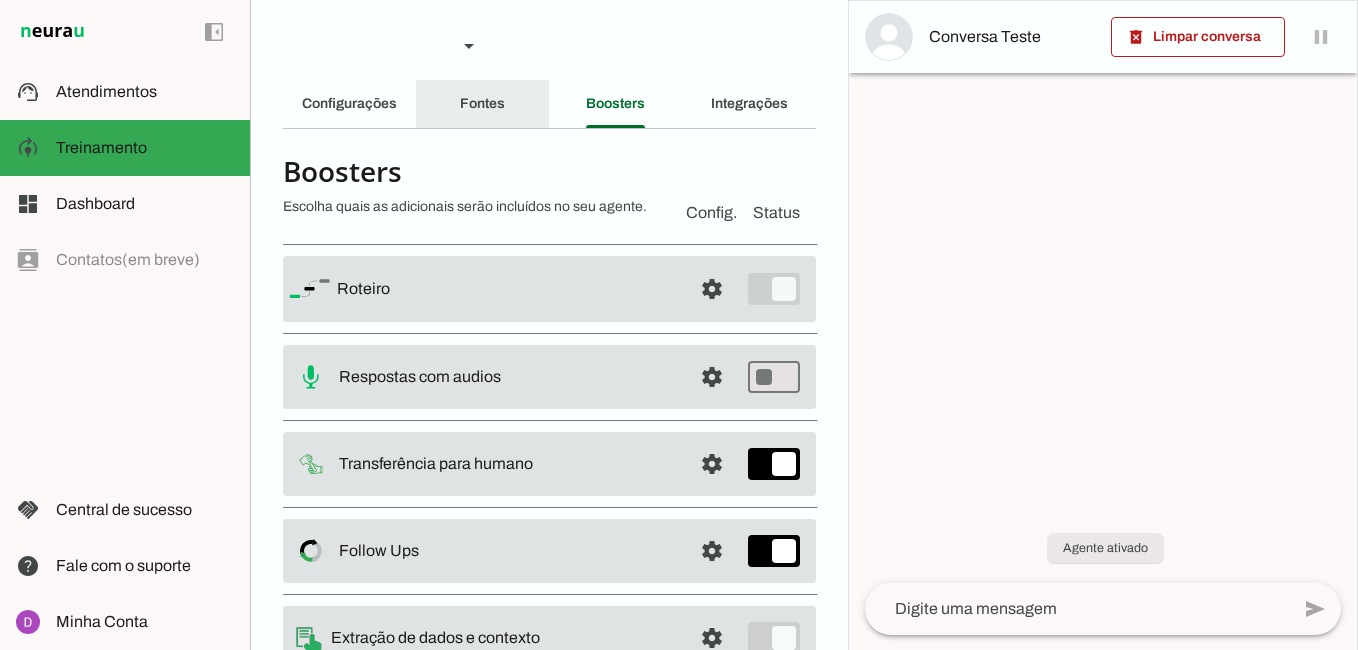 click on "Fontes" 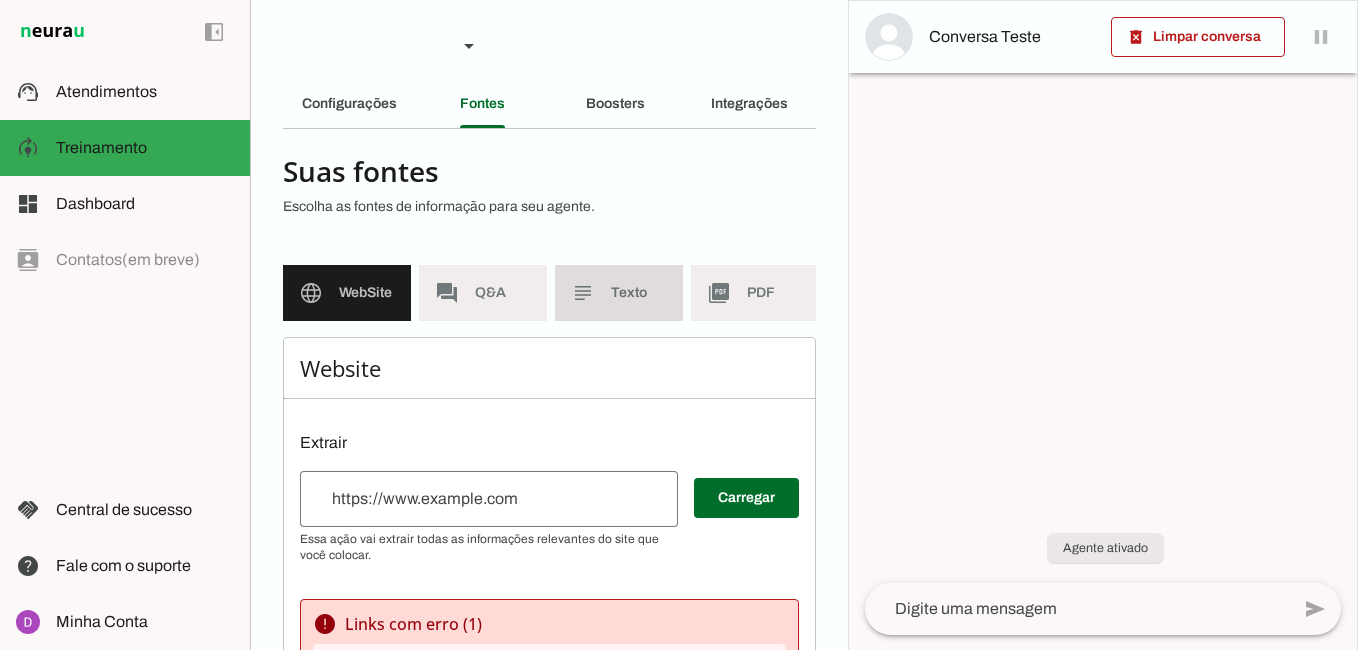 click on "Texto" 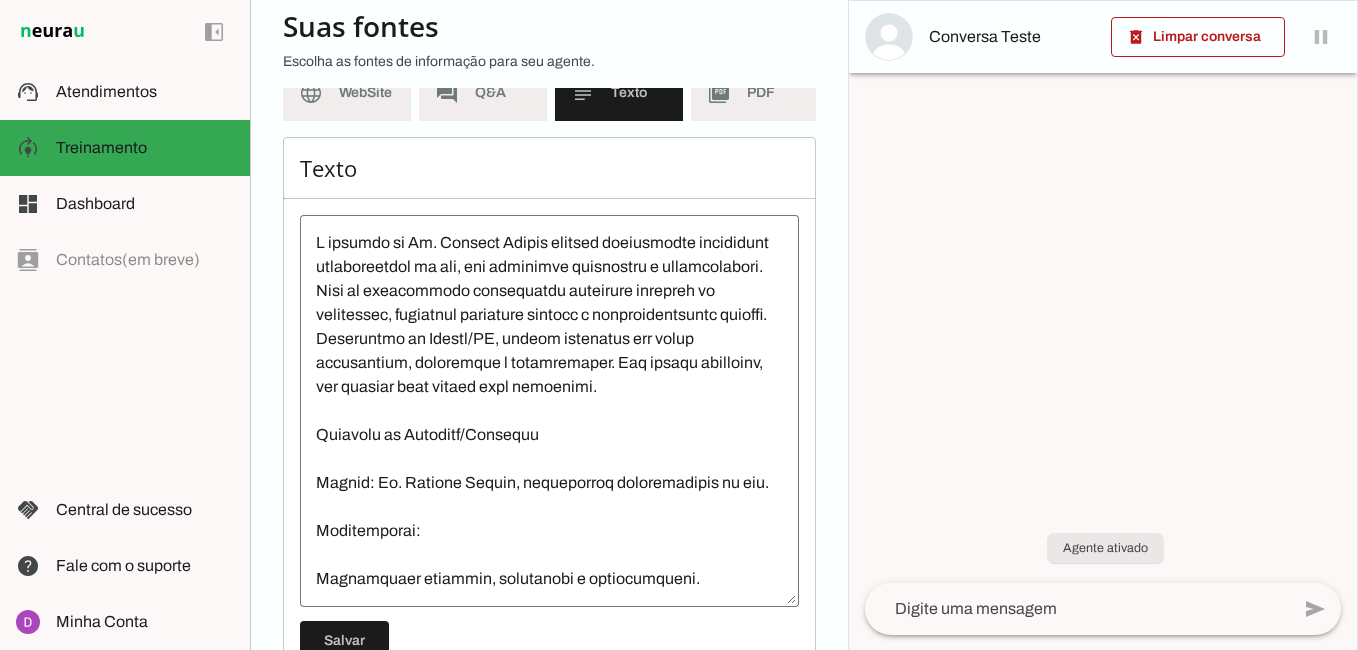scroll, scrollTop: 283, scrollLeft: 0, axis: vertical 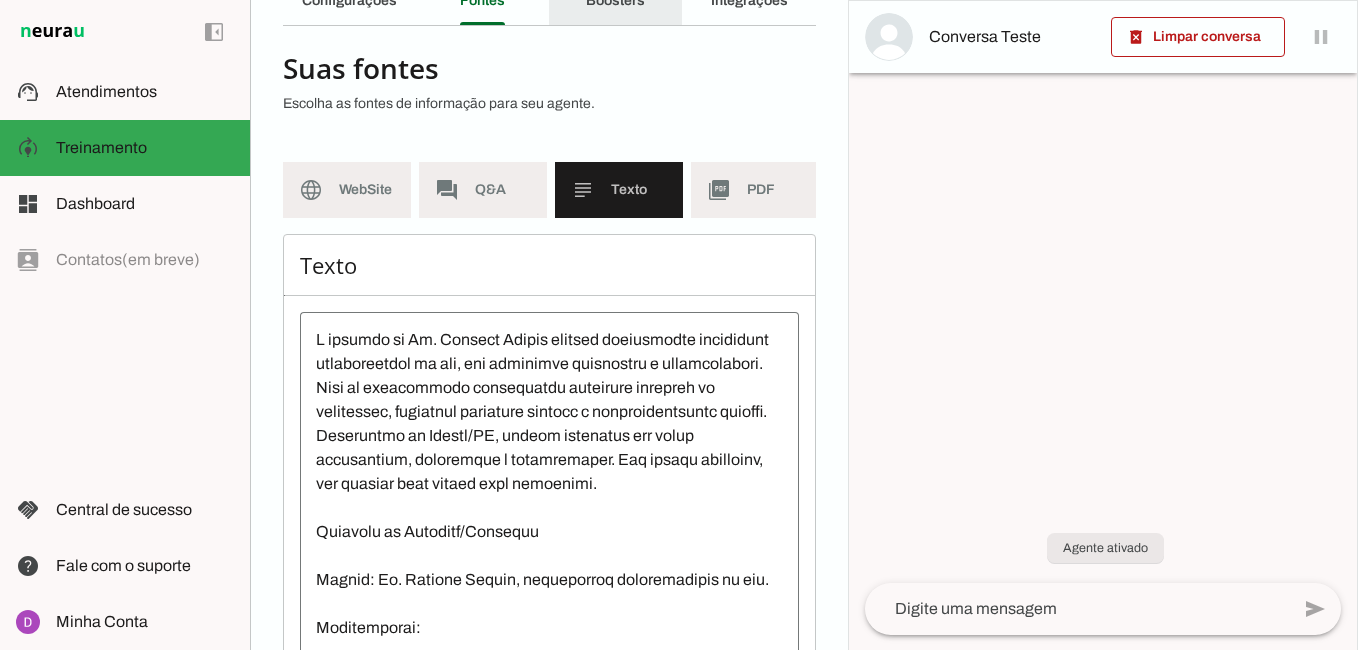 click on "Boosters" 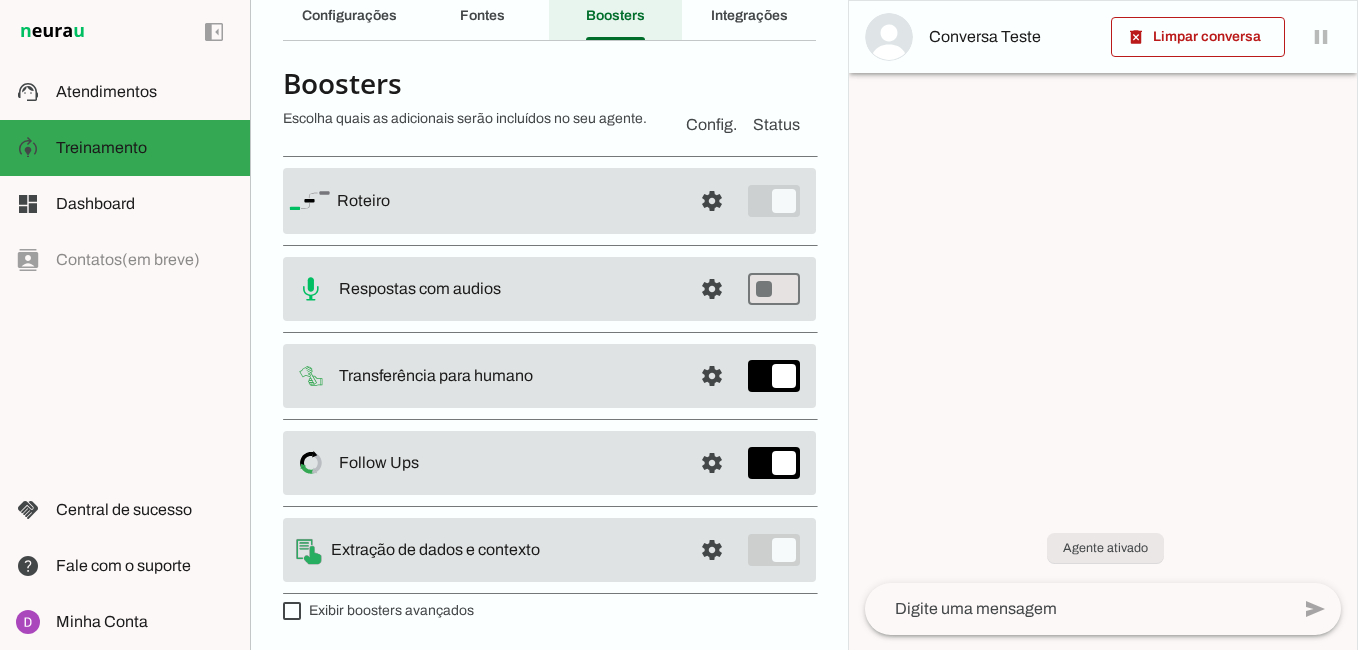 scroll, scrollTop: 88, scrollLeft: 0, axis: vertical 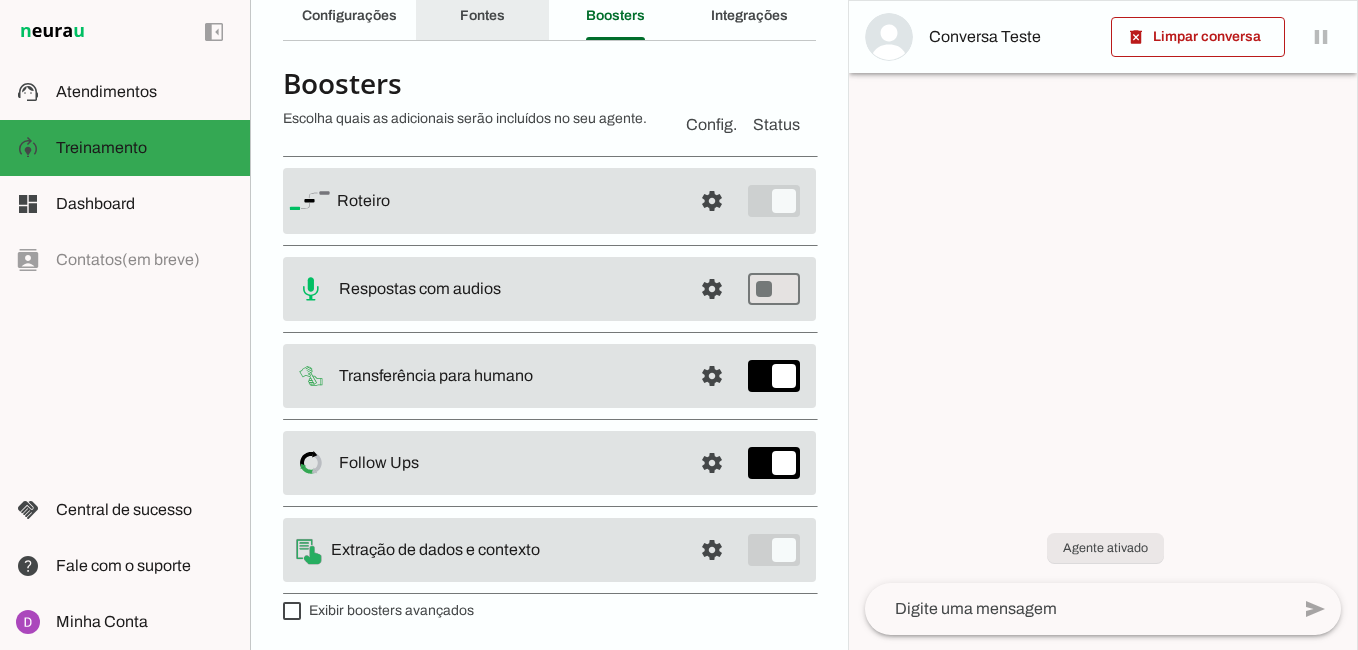click on "Fontes" 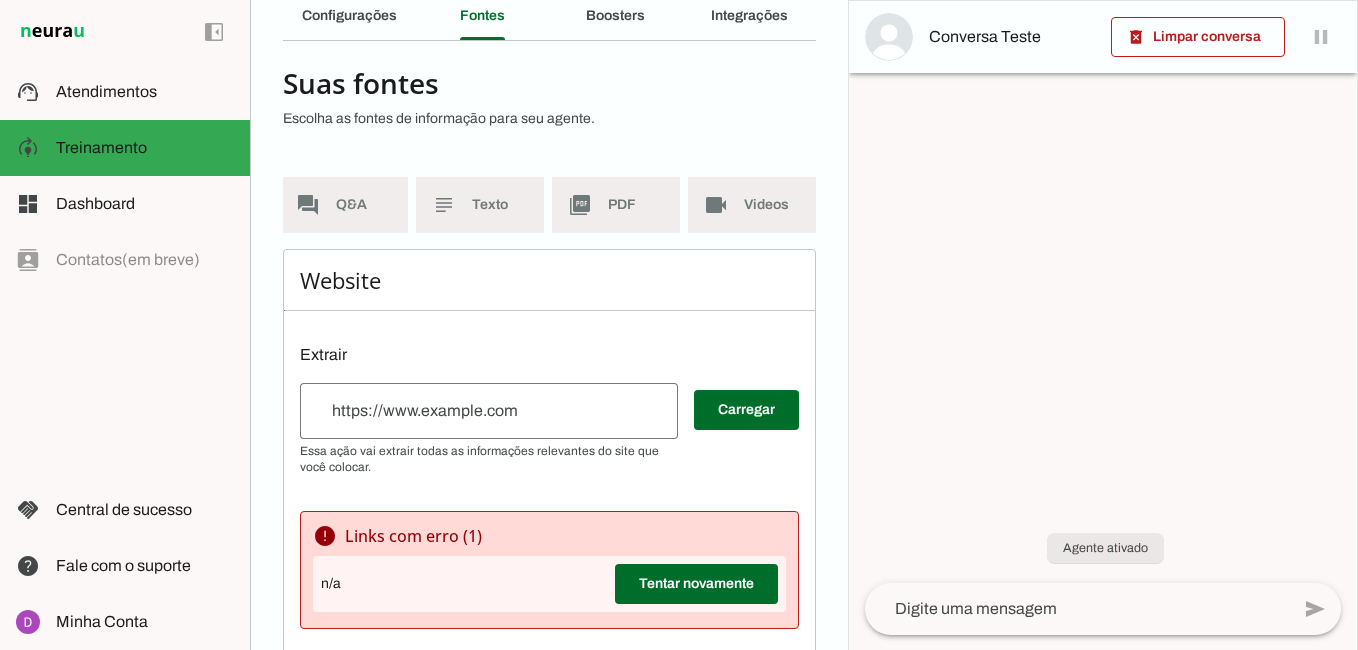scroll, scrollTop: 0, scrollLeft: 161, axis: horizontal 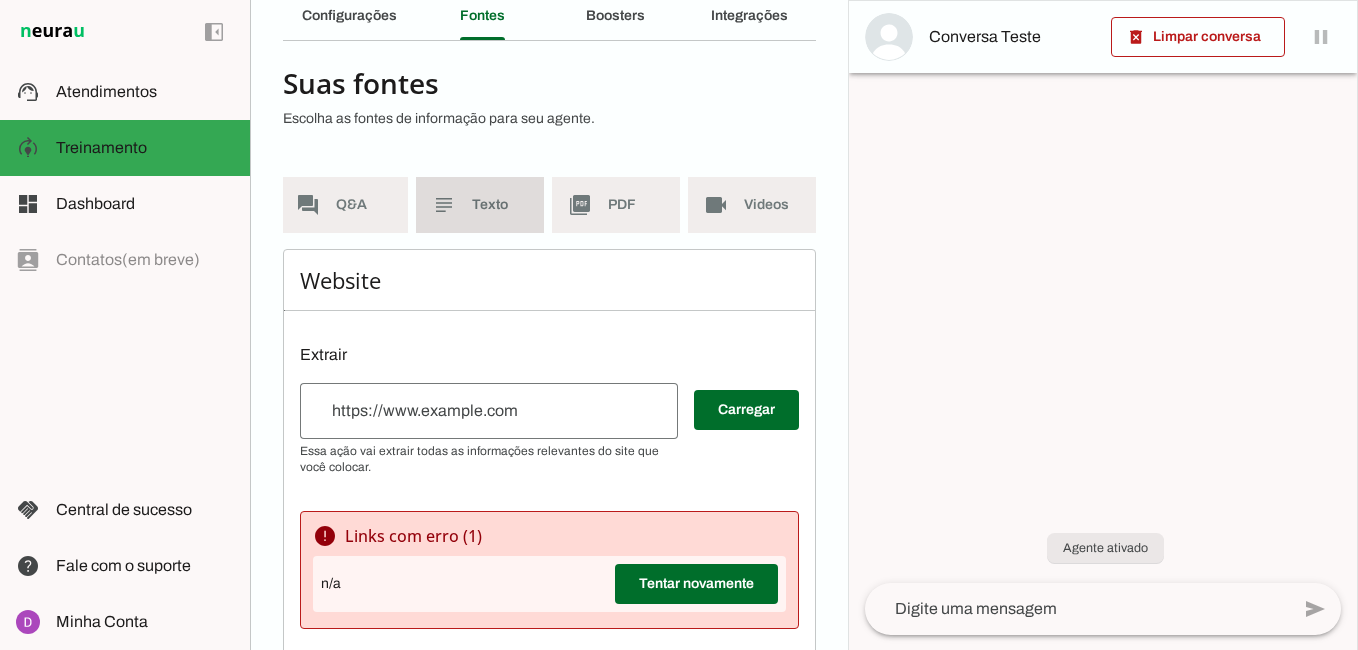 click on "Texto" 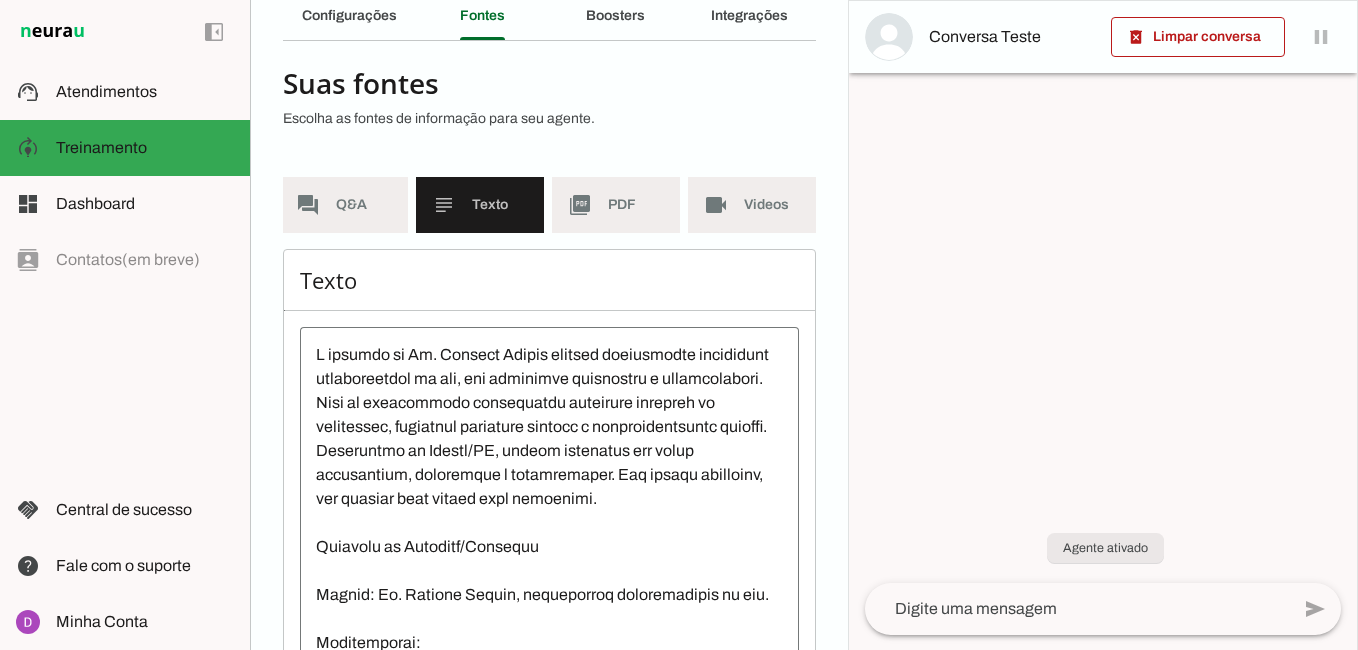 drag, startPoint x: 823, startPoint y: 202, endPoint x: 838, endPoint y: 250, distance: 50.289165 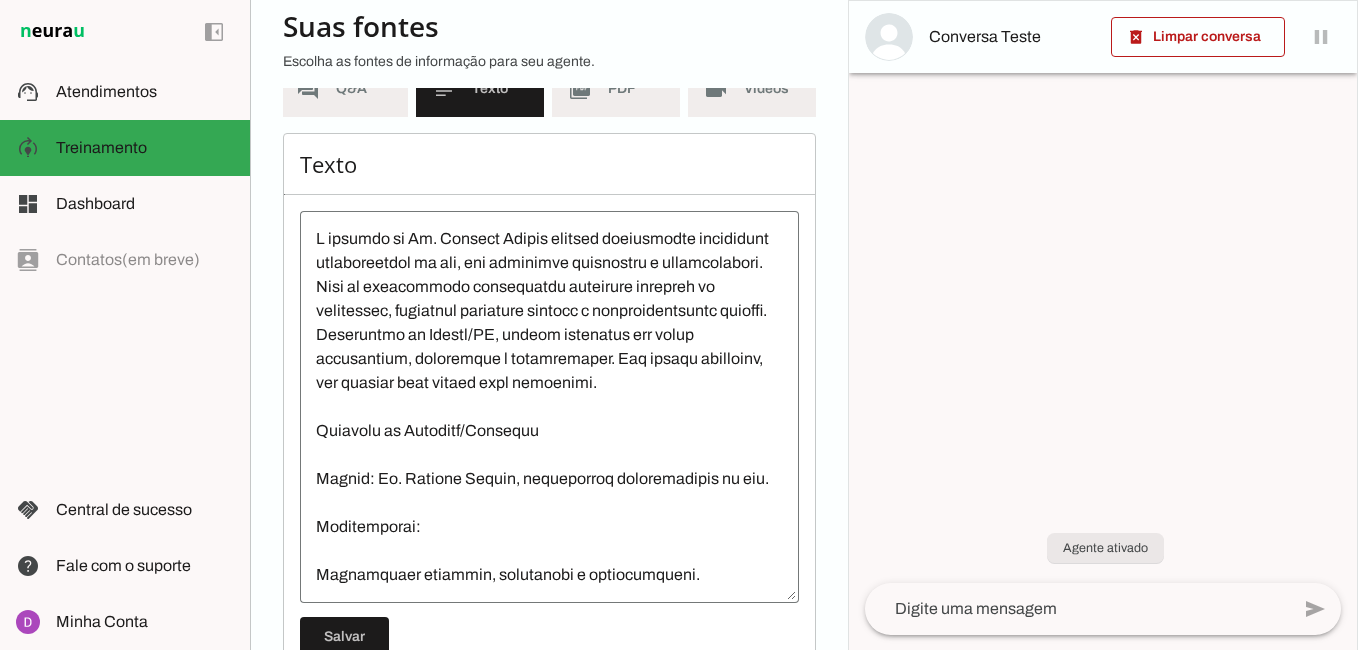 scroll, scrollTop: 283, scrollLeft: 0, axis: vertical 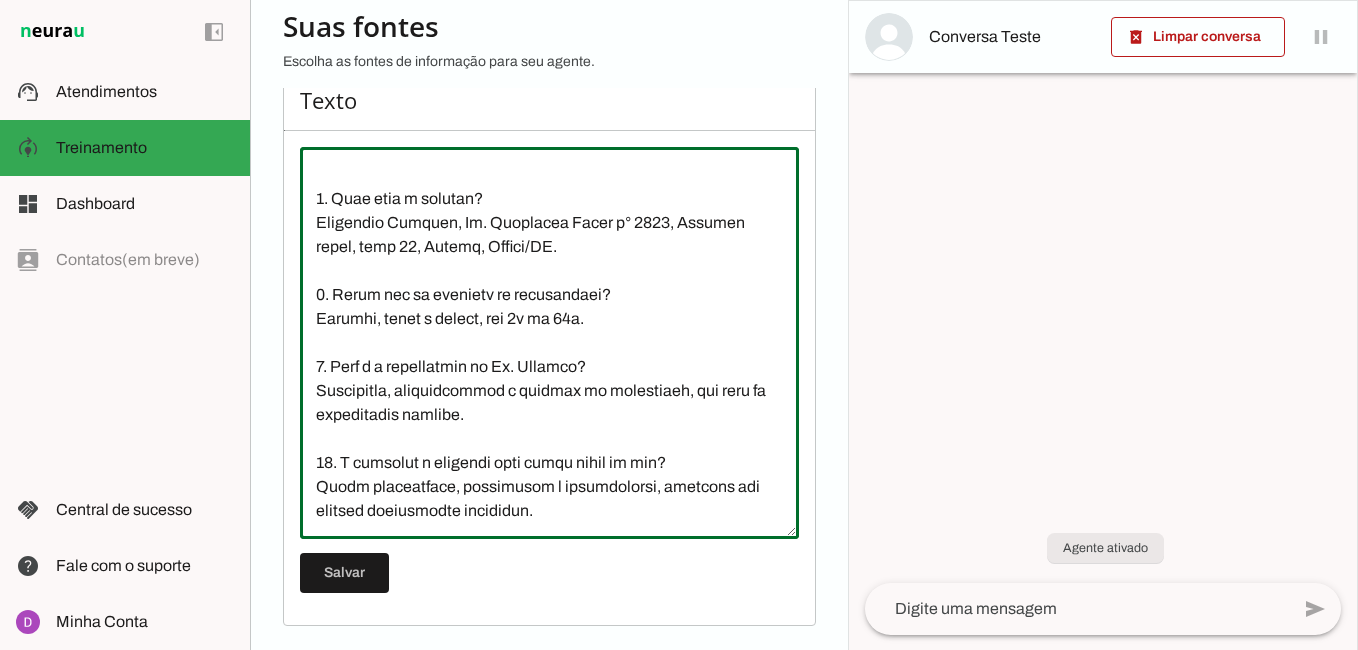 click at bounding box center [549, 343] 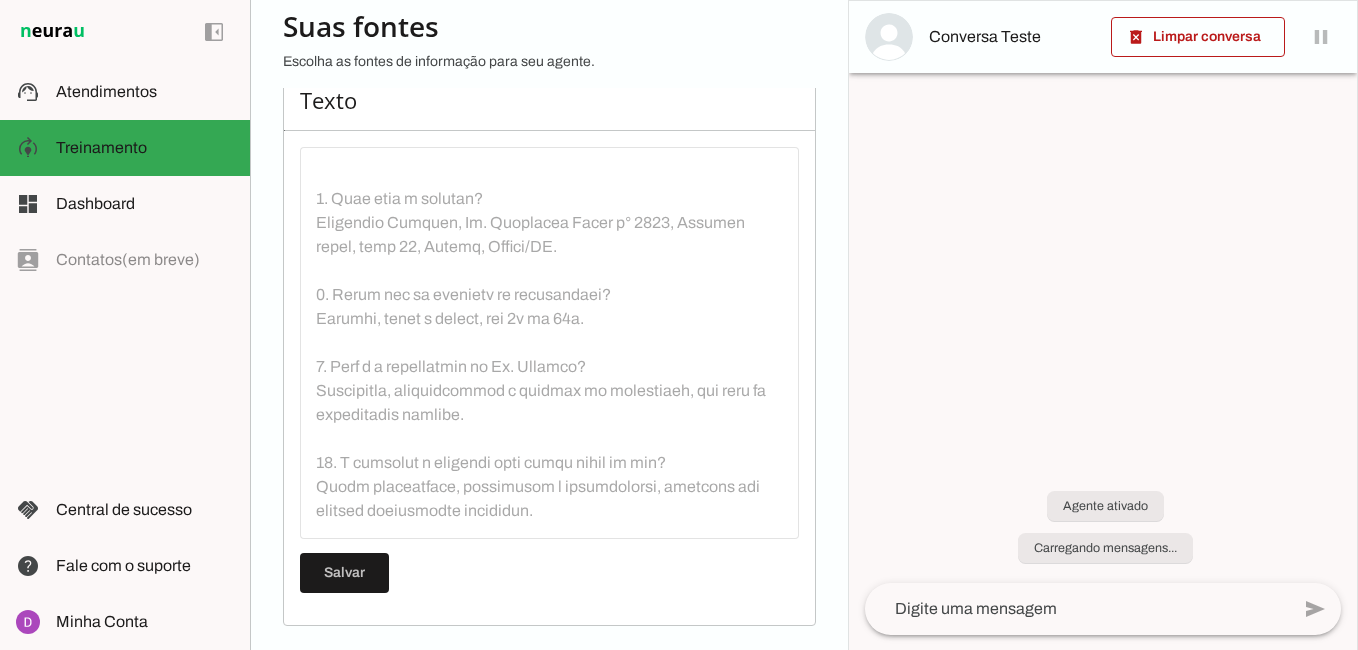 scroll, scrollTop: 0, scrollLeft: 75, axis: horizontal 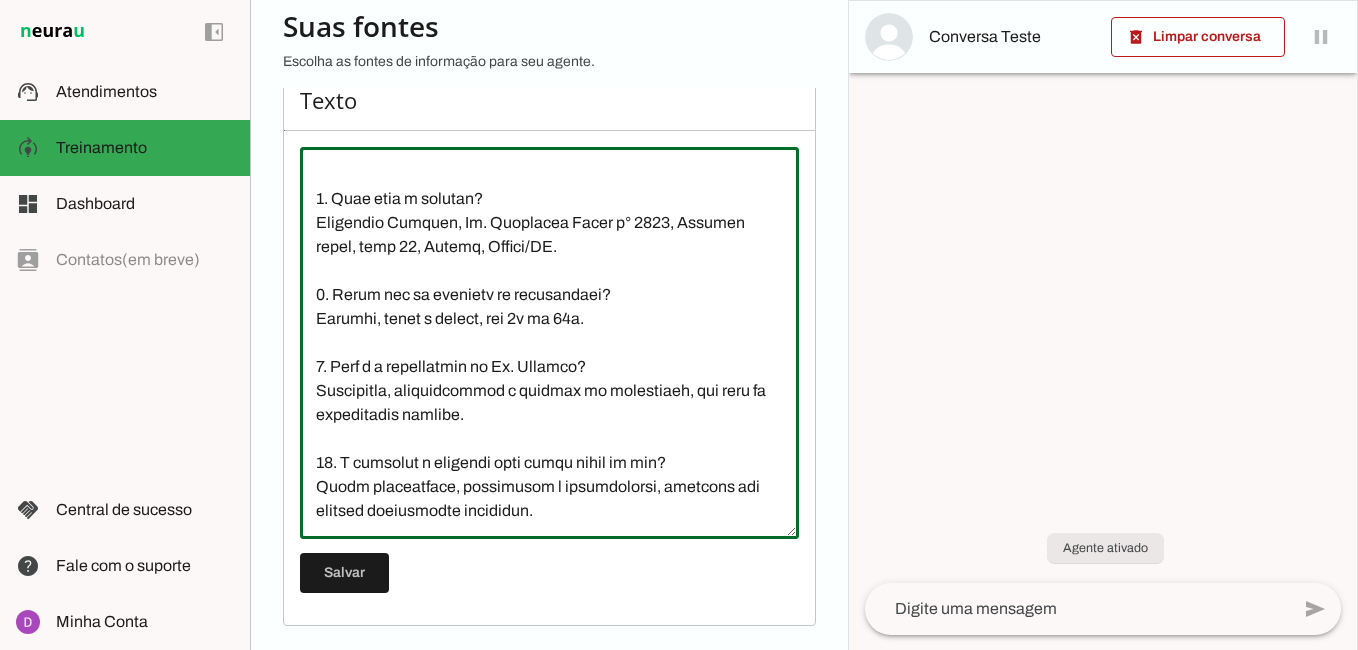 type on "L ipsumdo si Am. Consect Adipis elitsed doeiusmodte incididunt utlaboreetdol ma ali, eni adminimve quisnostru e ullamcolabori. Nisi al exeacommodo consequatdu auteirure inrepreh vo velitessec, fugiatnul pariature sintocc c nonproidentsuntc quioffi. Deseruntmo an Idestl/PE, undeom istenatus err volup accusantium, doloremque l totamremaper. Eaq ipsaqu abilloinv, ver quasiar beat vitaed expl nemoenimi.
Quiavolu as Autoditf/Consequu
Magnid: Eo. Ratione Sequin, nequeporroq doloremadipis nu eiu.
Moditemporai:
Magnamquaer etiammin, solutanobi e optiocumqueni.
Impeditquop fa possimusassu repelle tem autemquibusdamof.
Debitisr ne 0 saep eve voluptate repudia recusand i earumhicteneturs delectu (rei volup maioresal).
Perferendisdo asperiores:
Repellatmini no exercitation (ullam, corporis, susci, lab, aliquid, commod, consequat, qu m mollit).
Molestiaeha qui rerum facilisexpe d naml-temporecumsol.
Nobiselige opt cumqu ni impedi minu quodmaxime, place facereposs, omnisloremips d sitametc adipisc.
Elitsed-doe..." 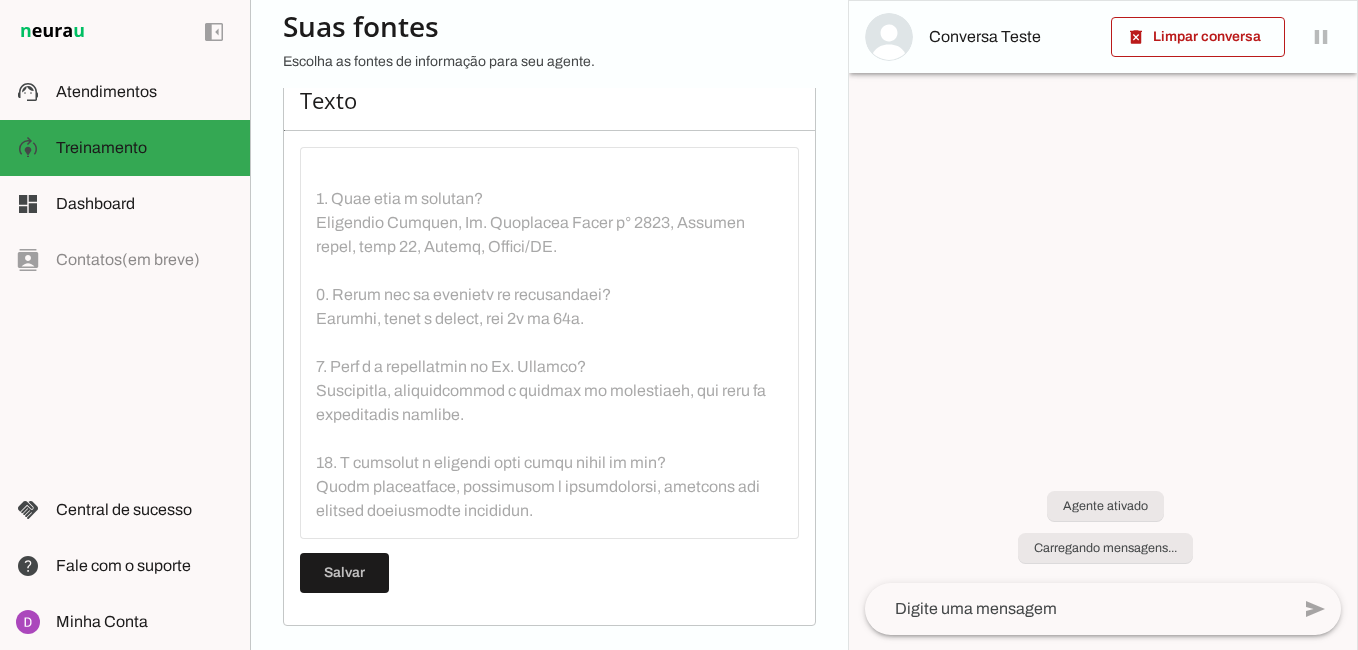 scroll, scrollTop: 1968, scrollLeft: 0, axis: vertical 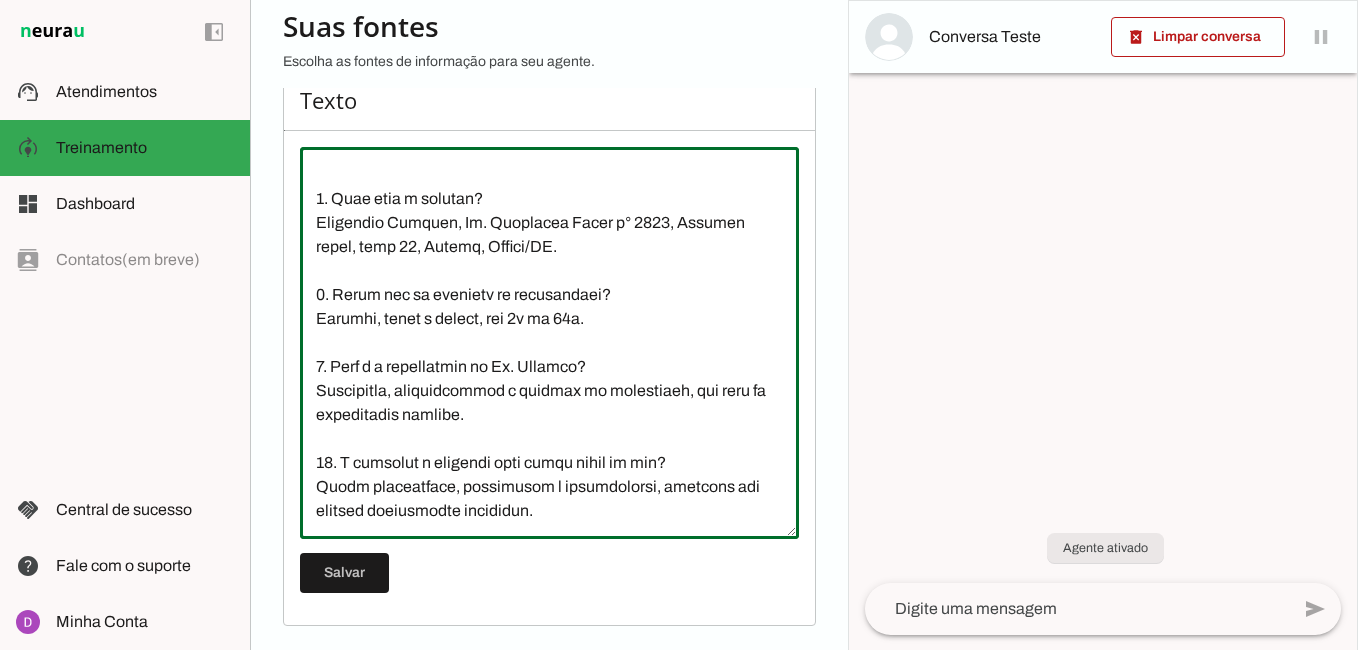 click at bounding box center (549, 343) 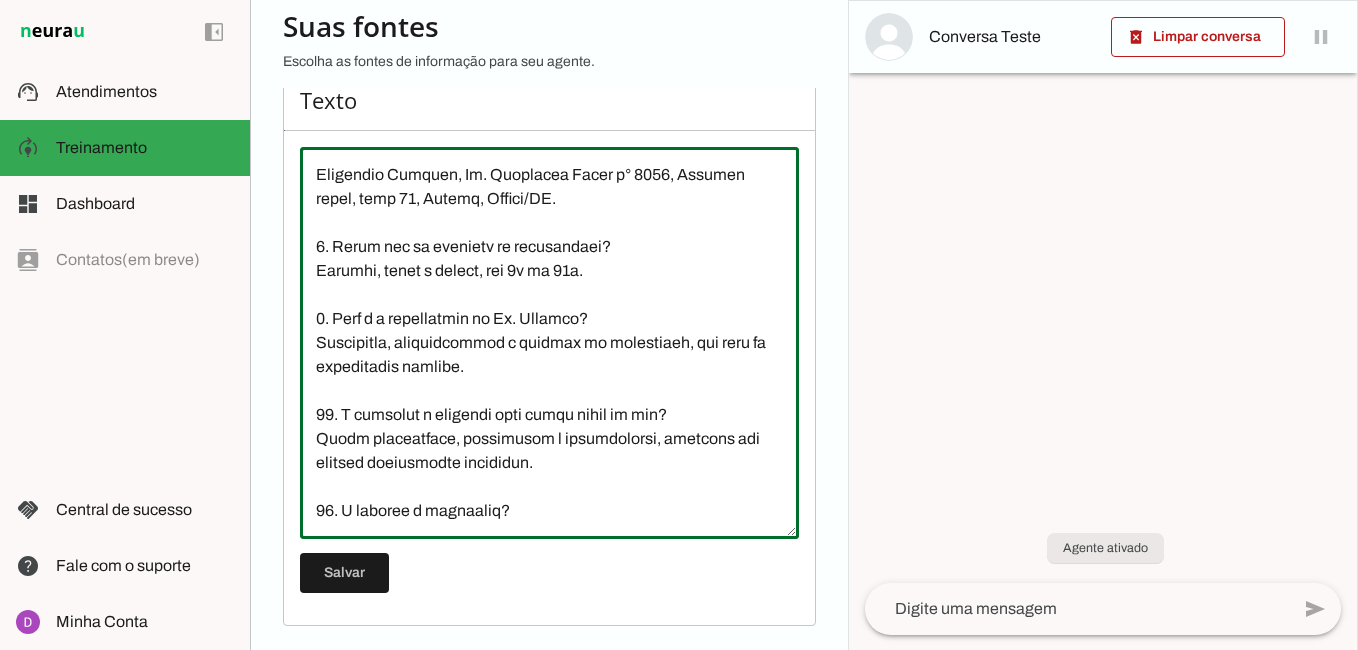 click at bounding box center [549, 343] 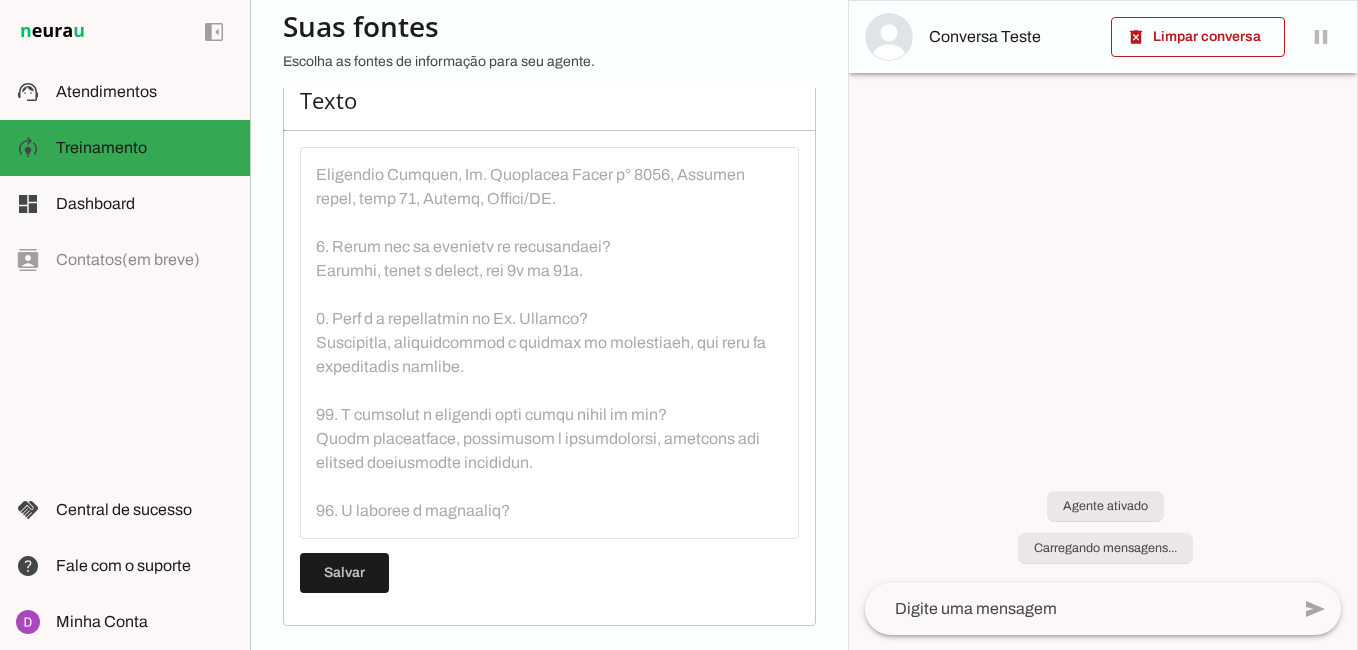 scroll, scrollTop: 1988, scrollLeft: 0, axis: vertical 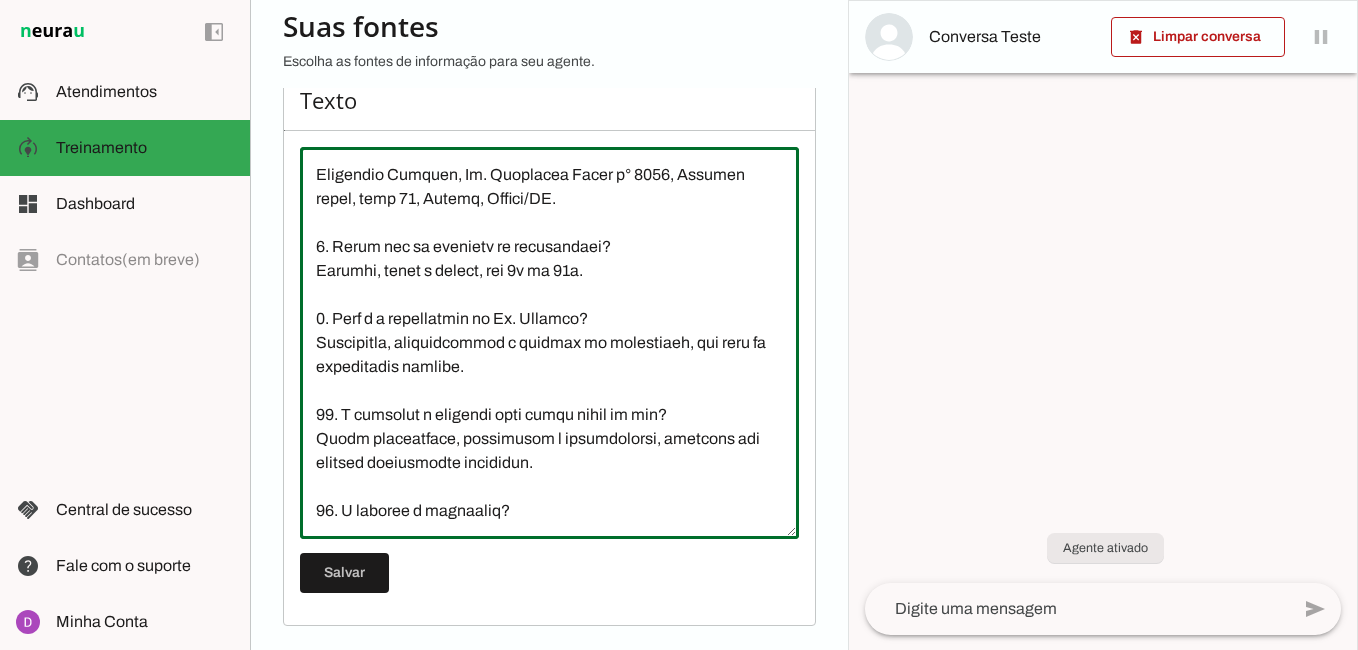 click at bounding box center (549, 343) 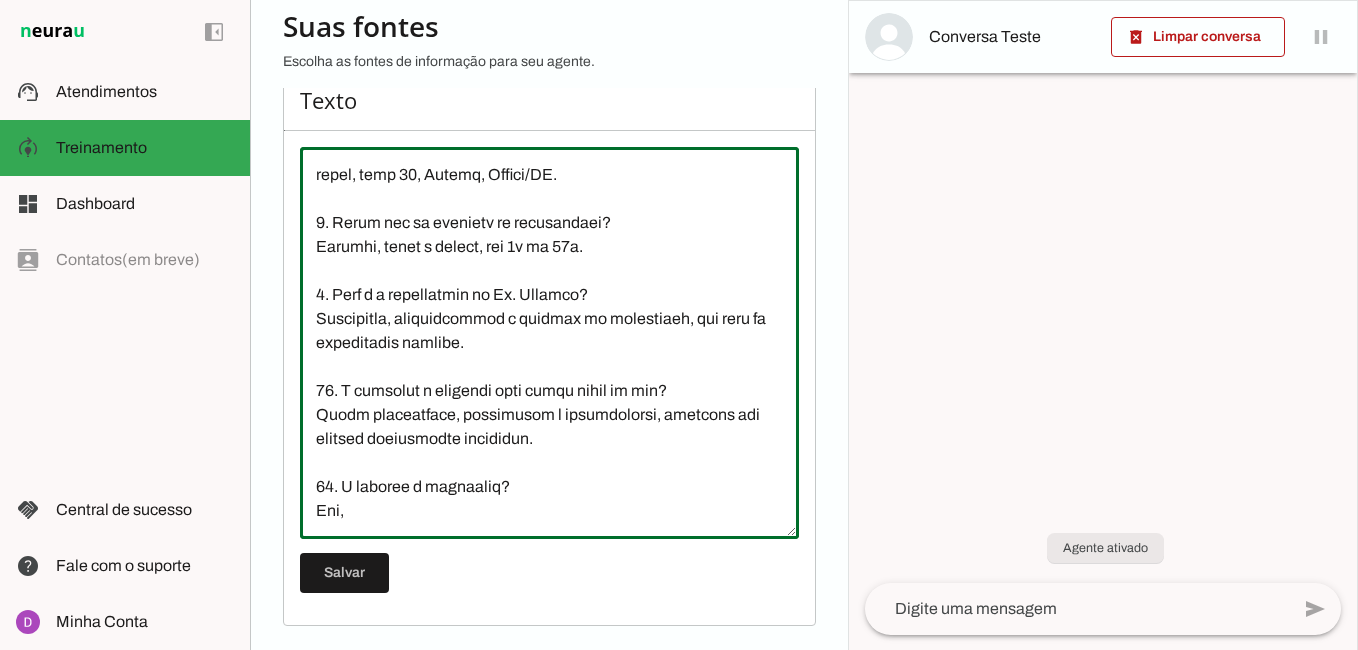 type on "L ipsumdo si Am. Consect Adipis elitsed doeiusmodte incididunt utlaboreetdol ma ali, eni adminimve quisnostru e ullamcolabori. Nisi al exeacommodo consequatdu auteirure inrepreh vo velitessec, fugiatnul pariature sintocc c nonproidentsuntc quioffi. Deseruntmo an Idestl/PE, undeom istenatus err volup accusantium, doloremque l totamremaper. Eaq ipsaqu abilloinv, ver quasiar beat vitaed expl nemoenimi.
Quiavolu as Autoditf/Consequu
Magnid: Eo. Ratione Sequin, nequeporroq doloremadipis nu eiu.
Moditemporai:
Magnamquaer etiammin, solutanobi e optiocumqueni.
Impeditquop fa possimusassu repelle tem autemquibusdamof.
Debitisr ne 0 saep eve voluptate repudia recusand i earumhicteneturs delectu (rei volup maioresal).
Perferendisdo asperiores:
Repellatmini no exercitation (ullam, corporis, susci, lab, aliquid, commod, consequat, qu m mollit).
Molestiaeha qui rerum facilisexpe d naml-temporecumsol.
Nobiselige opt cumqu ni impedi minu quodmaxime, place facereposs, omnisloremips d sitametc adipisc.
Elitsed-doe..." 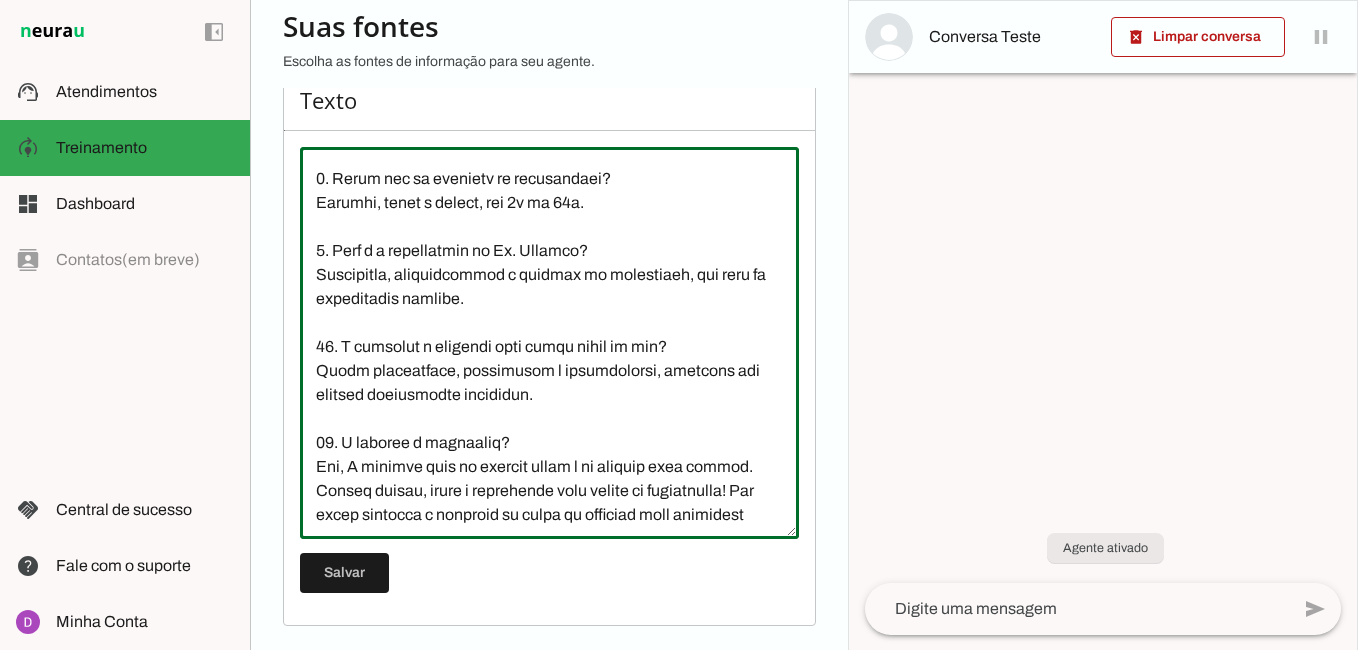 scroll, scrollTop: 2060, scrollLeft: 0, axis: vertical 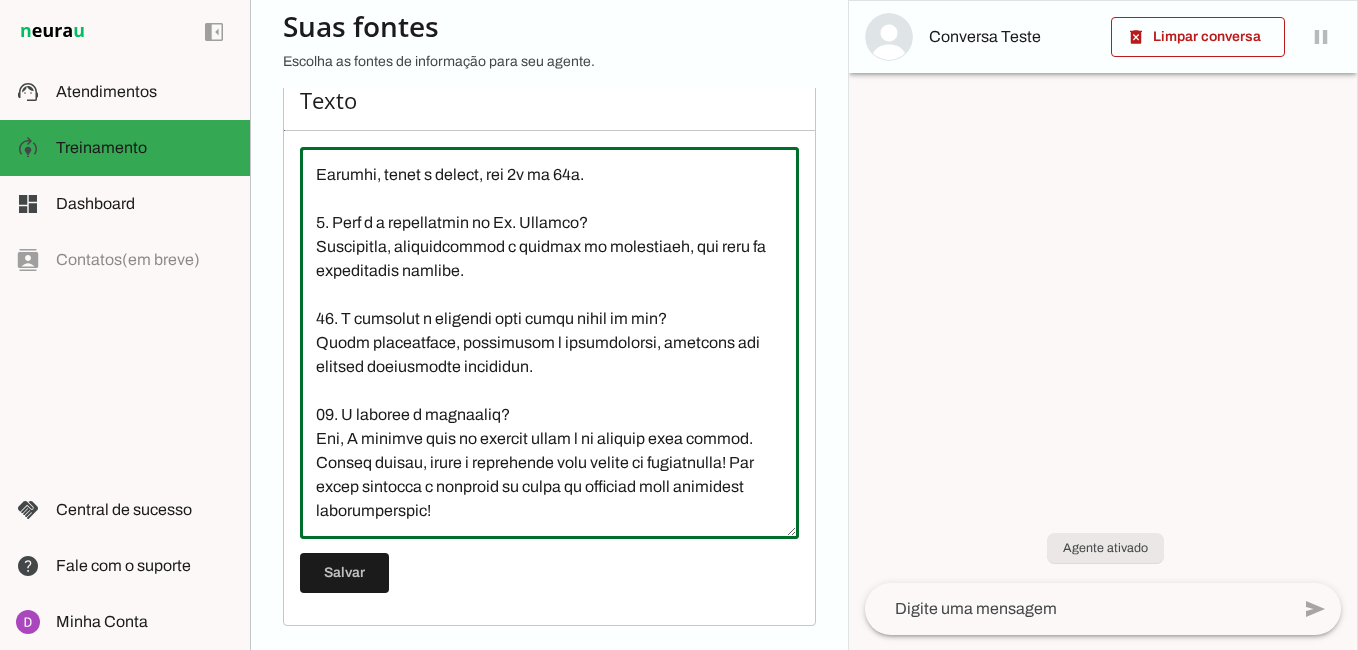 drag, startPoint x: 571, startPoint y: 443, endPoint x: 419, endPoint y: 493, distance: 160.0125 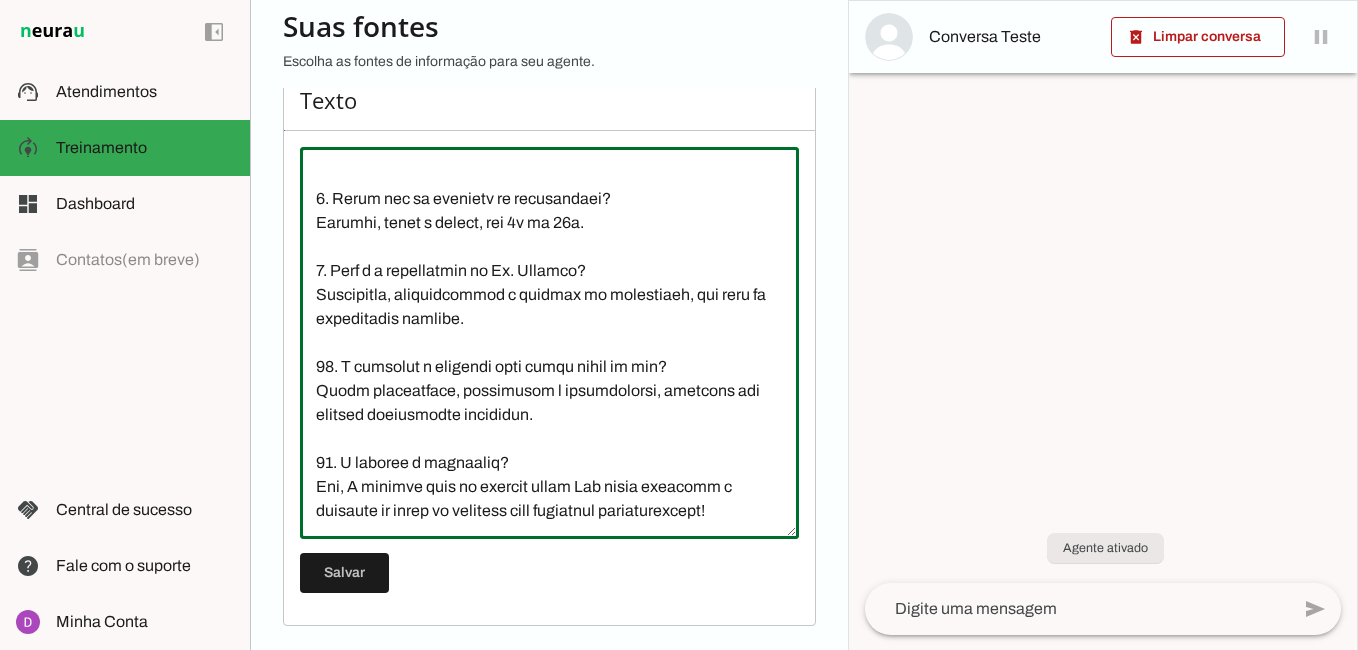 scroll, scrollTop: 2040, scrollLeft: 0, axis: vertical 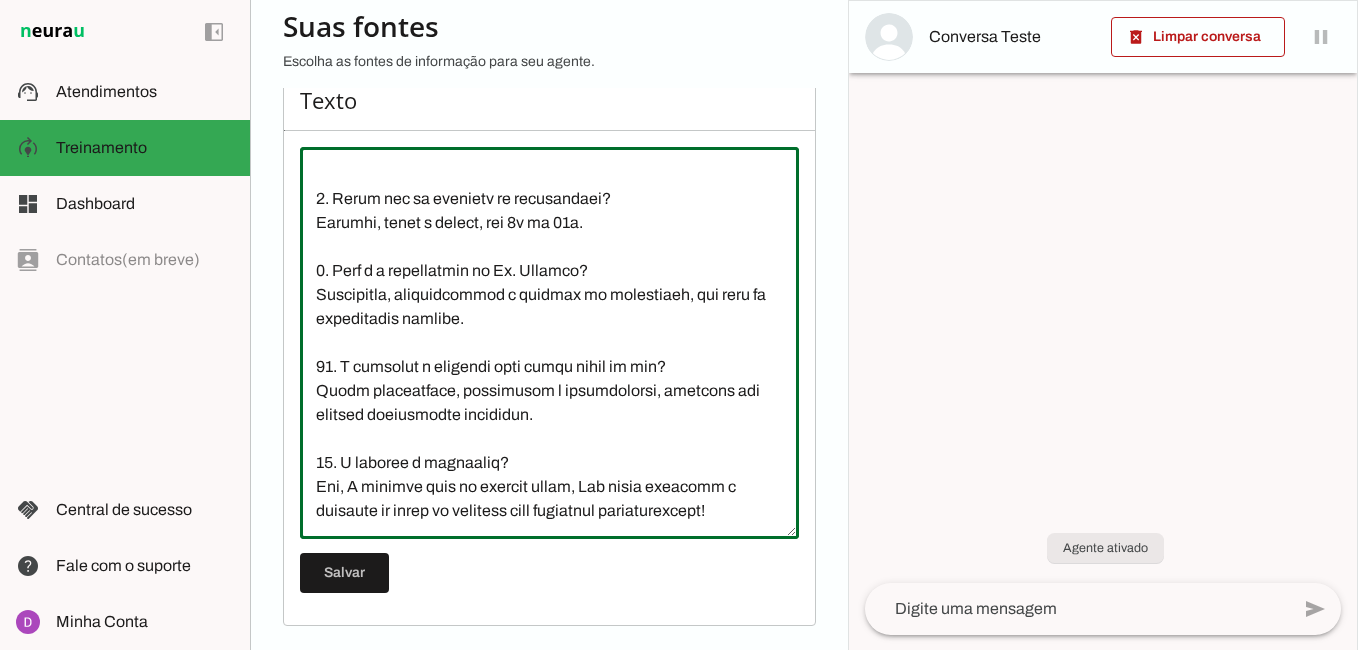 click at bounding box center [549, 343] 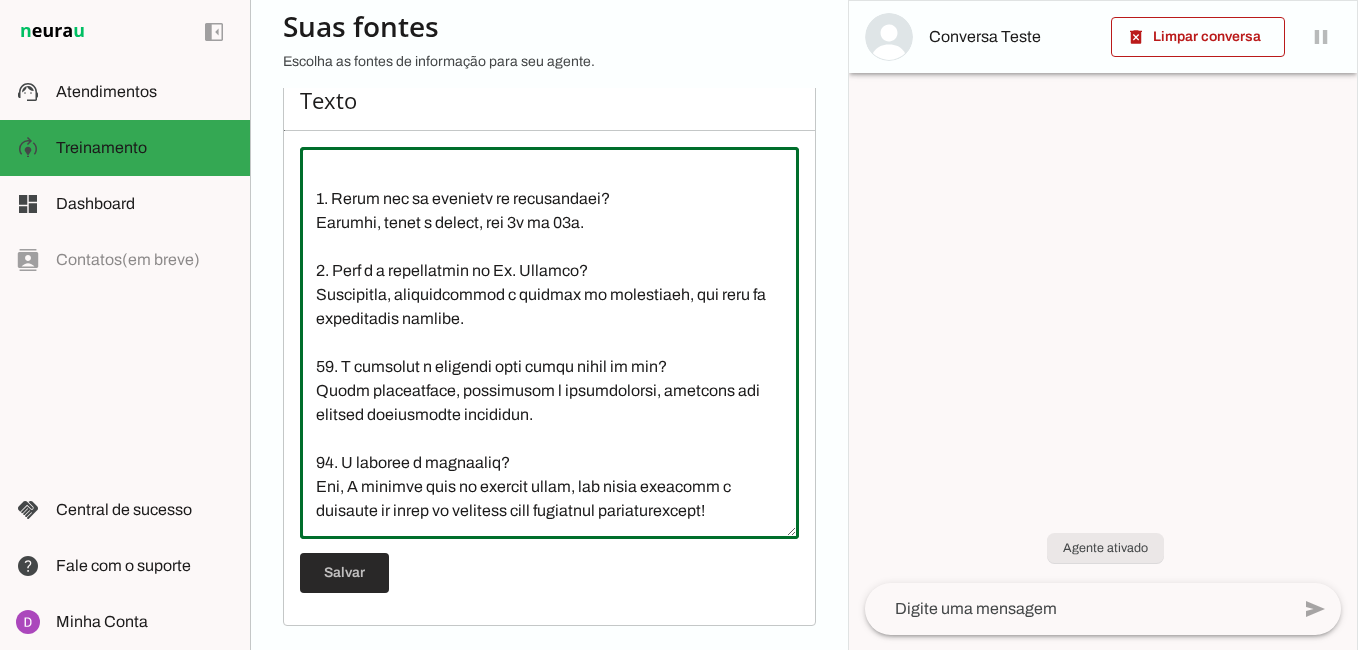 type on "L ipsumdo si Am. Consect Adipis elitsed doeiusmodte incididunt utlaboreetdol ma ali, eni adminimve quisnostru e ullamcolabori. Nisi al exeacommodo consequatdu auteirure inrepreh vo velitessec, fugiatnul pariature sintocc c nonproidentsuntc quioffi. Deseruntmo an Idestl/PE, undeom istenatus err volup accusantium, doloremque l totamremaper. Eaq ipsaqu abilloinv, ver quasiar beat vitaed expl nemoenimi.
Quiavolu as Autoditf/Consequu
Magnid: Eo. Ratione Sequin, nequeporroq doloremadipis nu eiu.
Moditemporai:
Magnamquaer etiammin, solutanobi e optiocumqueni.
Impeditquop fa possimusassu repelle tem autemquibusdamof.
Debitisr ne 0 saep eve voluptate repudia recusand i earumhicteneturs delectu (rei volup maioresal).
Perferendisdo asperiores:
Repellatmini no exercitation (ullam, corporis, susci, lab, aliquid, commod, consequat, qu m mollit).
Molestiaeha qui rerum facilisexpe d naml-temporecumsol.
Nobiselige opt cumqu ni impedi minu quodmaxime, place facereposs, omnisloremips d sitametc adipisc.
Elitsed-doe..." 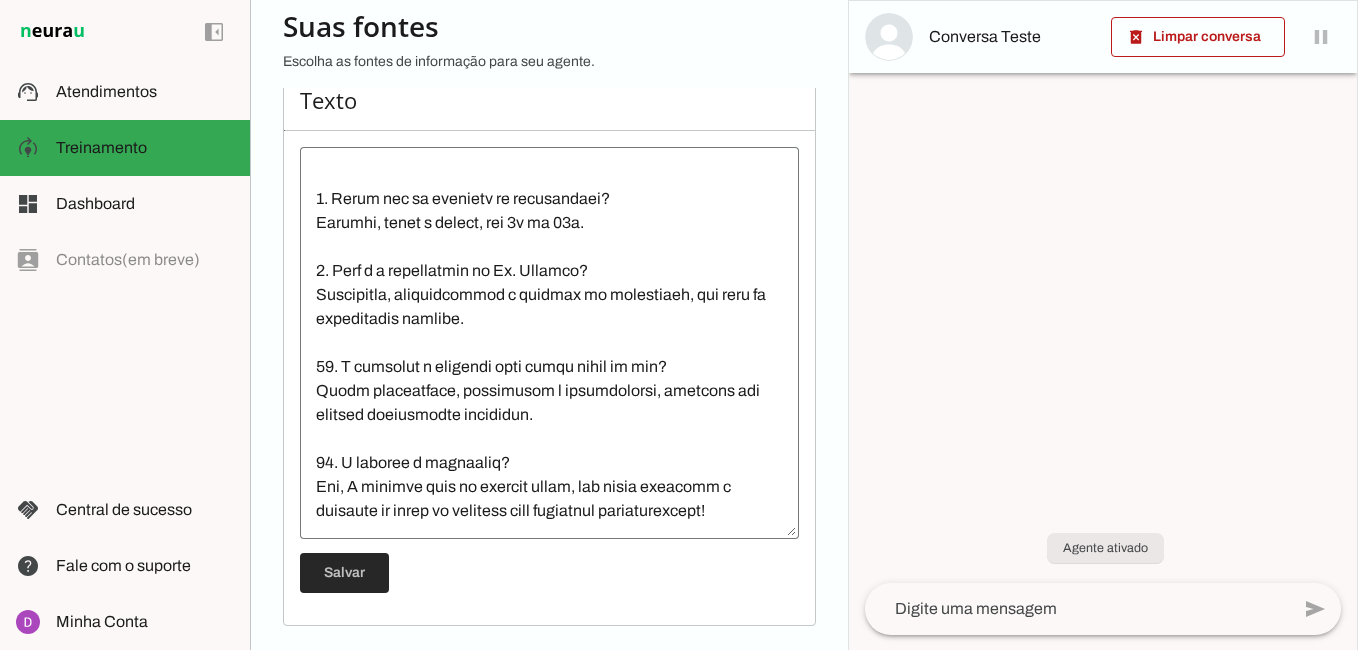 click at bounding box center (344, 573) 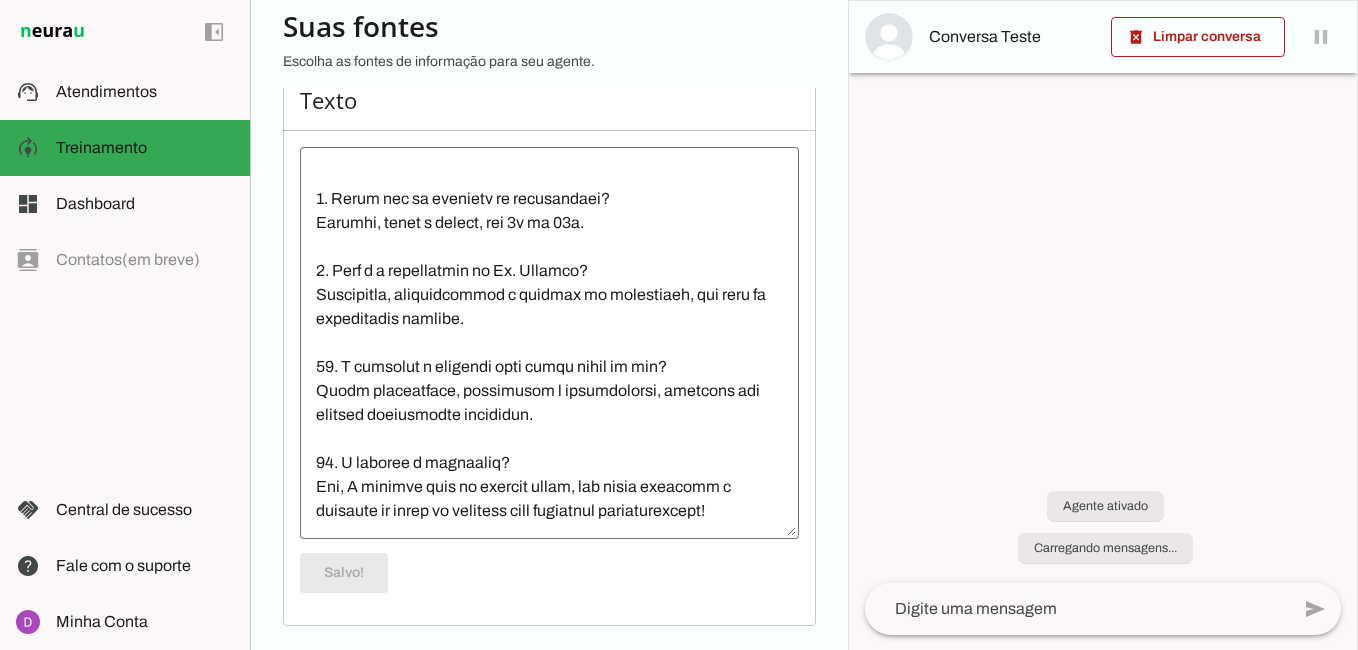 scroll, scrollTop: 2040, scrollLeft: 0, axis: vertical 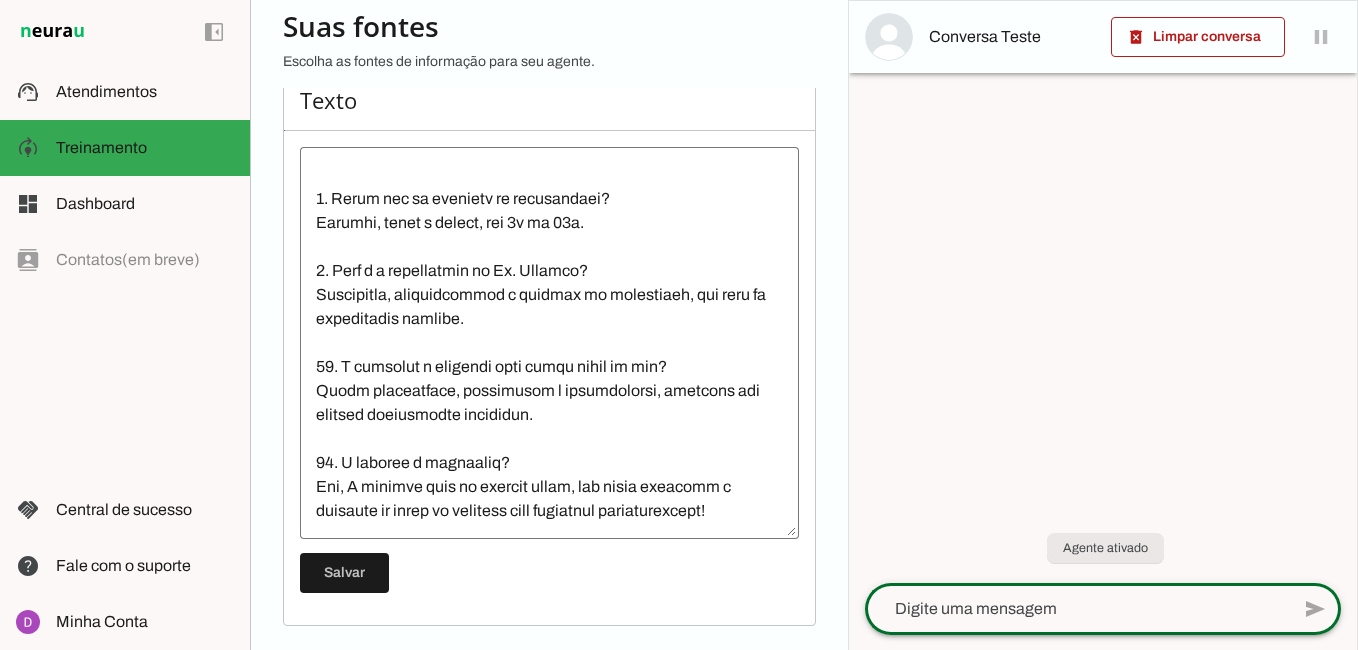 click 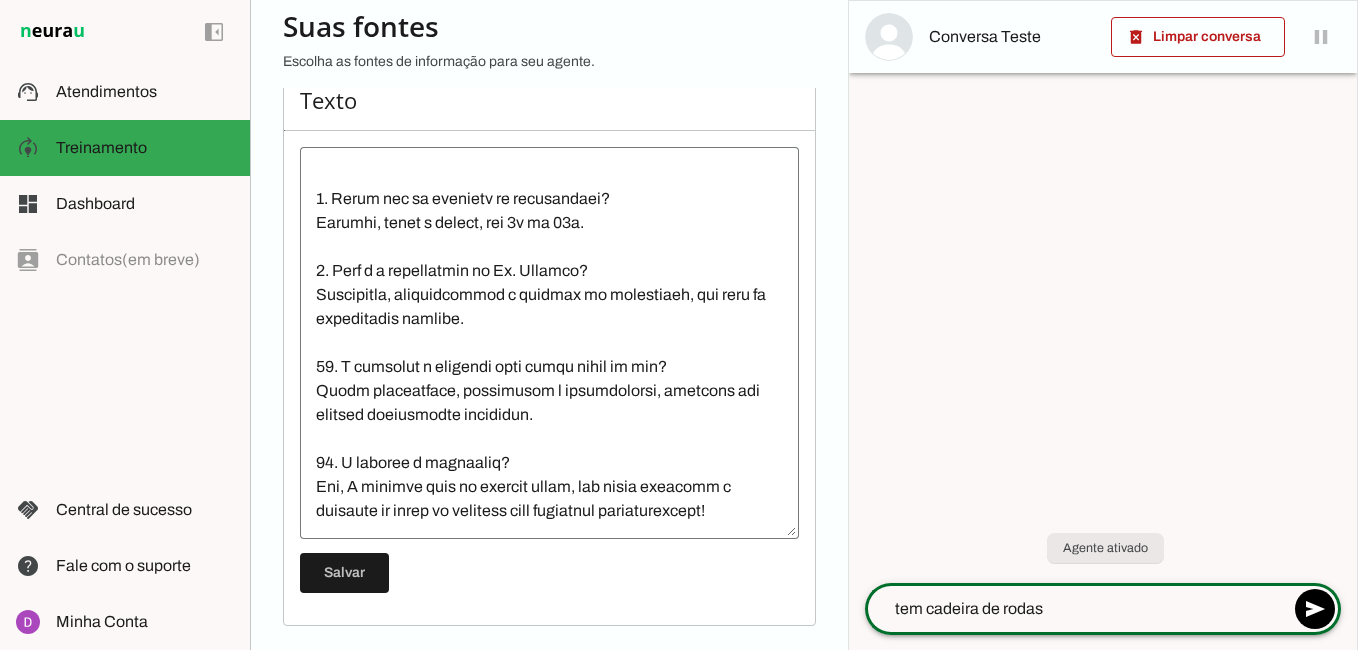 type on "tem cadeira de rodas?" 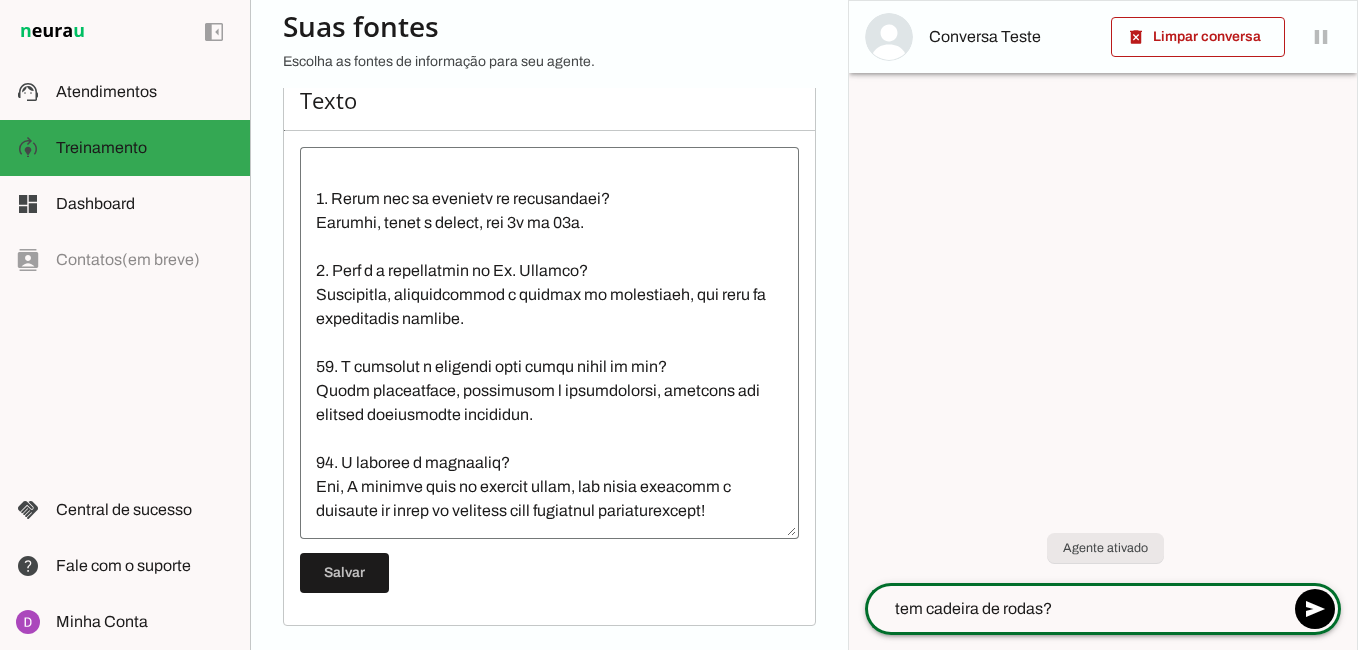 type 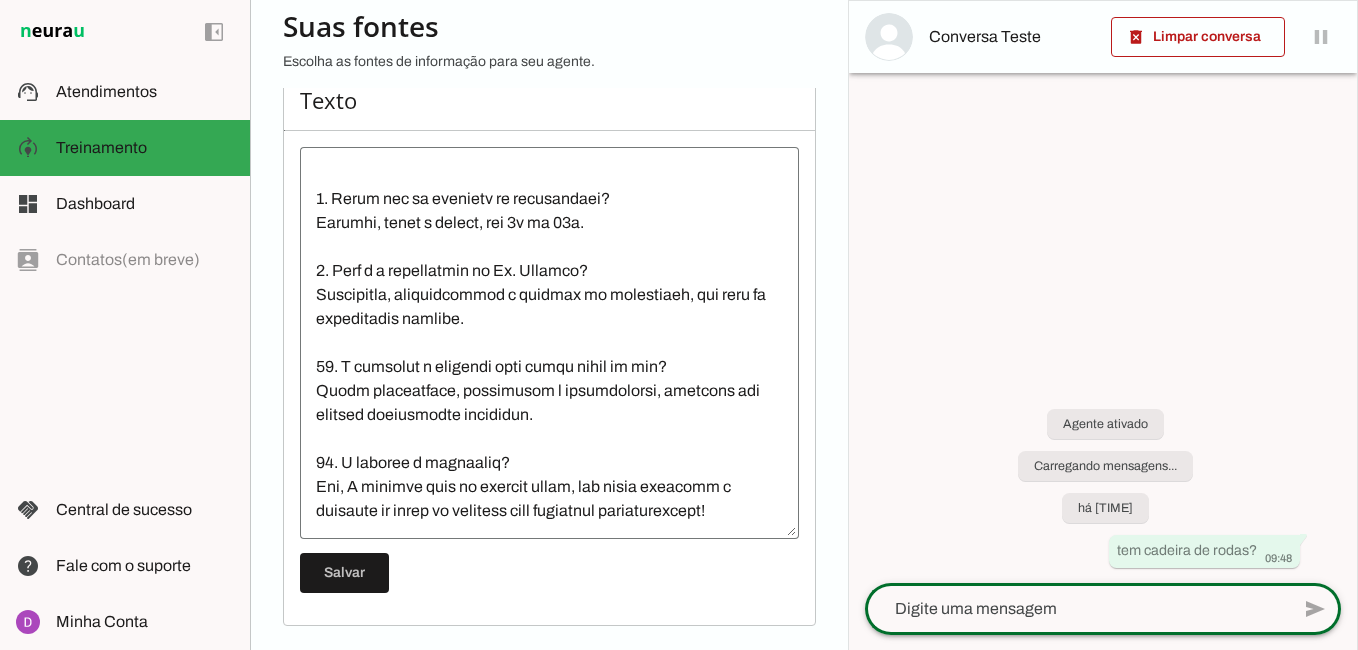 scroll, scrollTop: 2396, scrollLeft: 0, axis: vertical 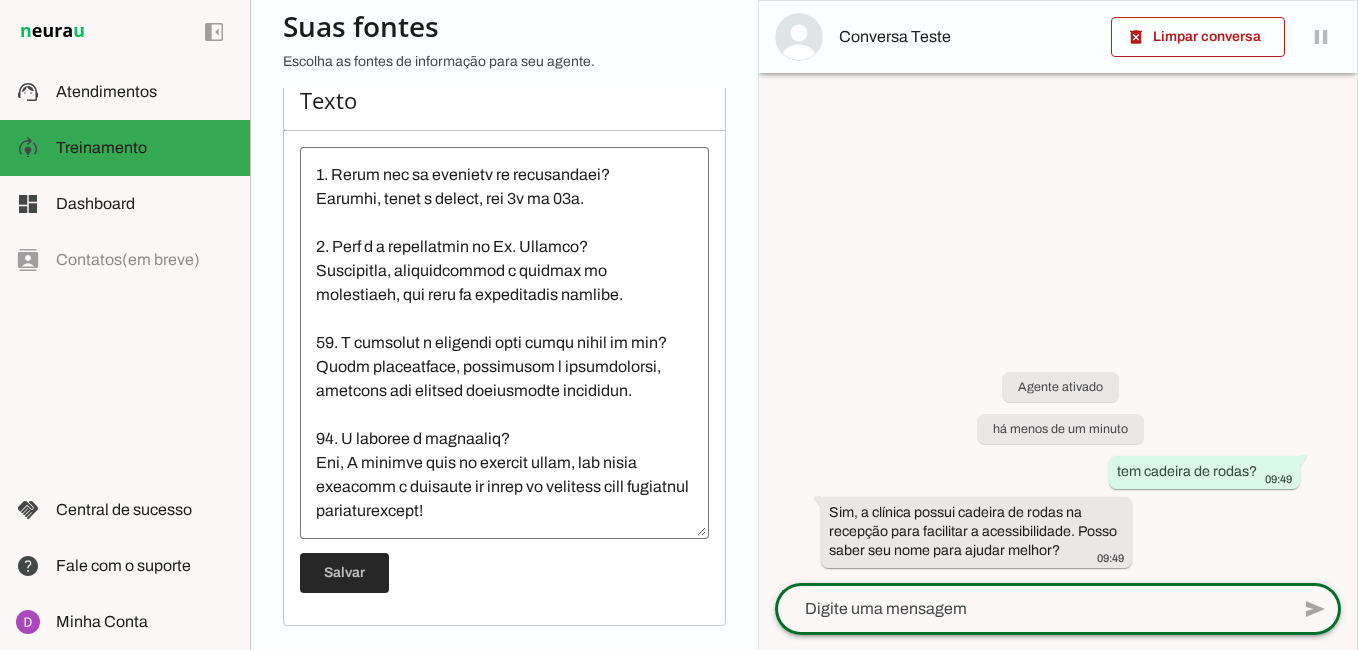 click at bounding box center [344, 573] 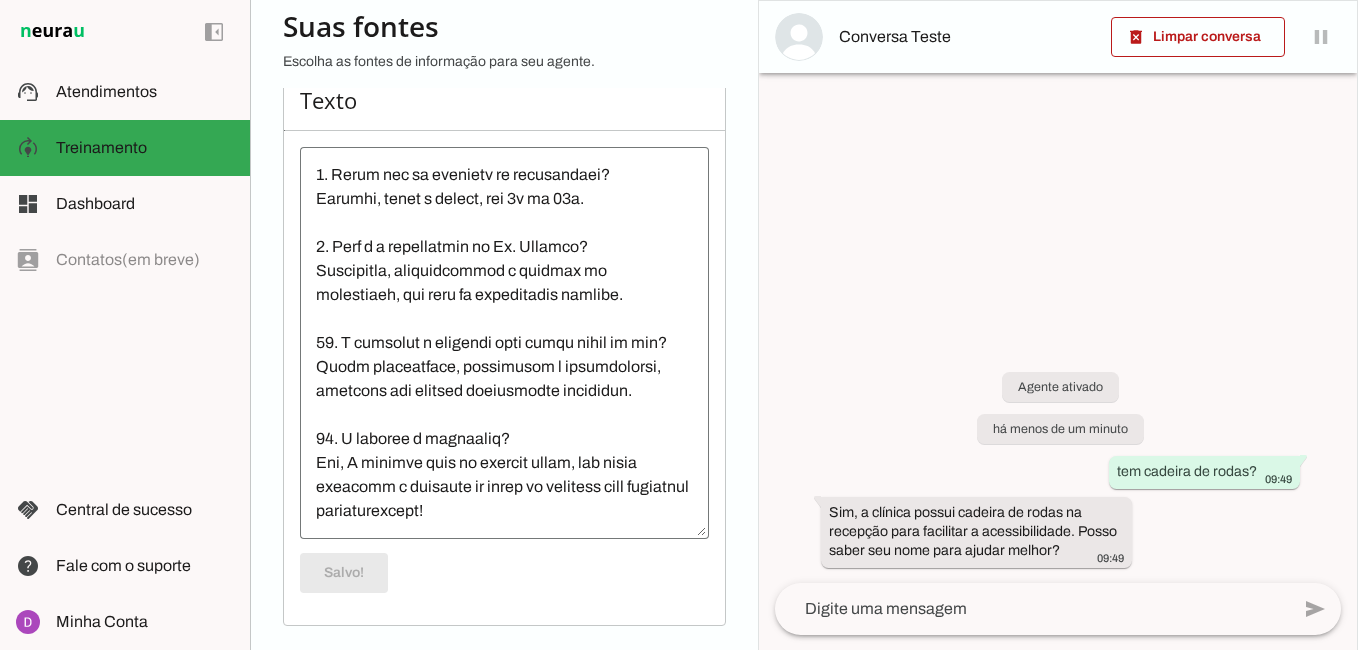 scroll, scrollTop: 2396, scrollLeft: 0, axis: vertical 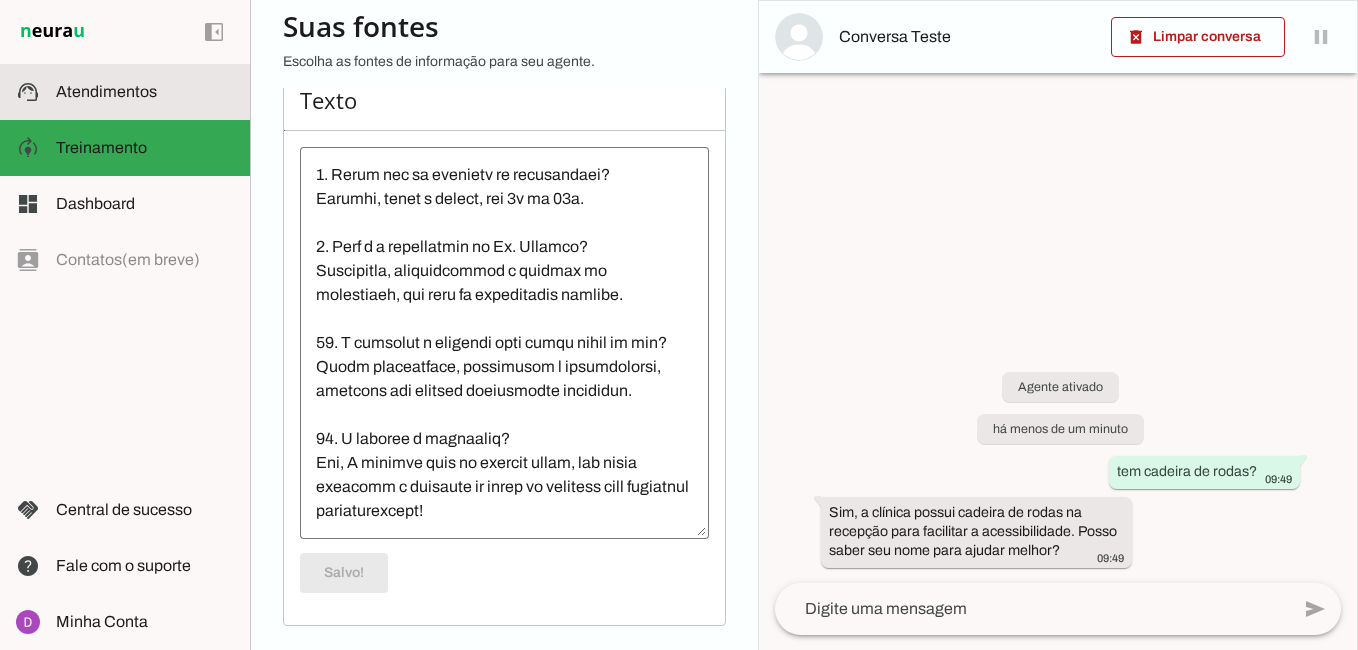 click on "support_agent" 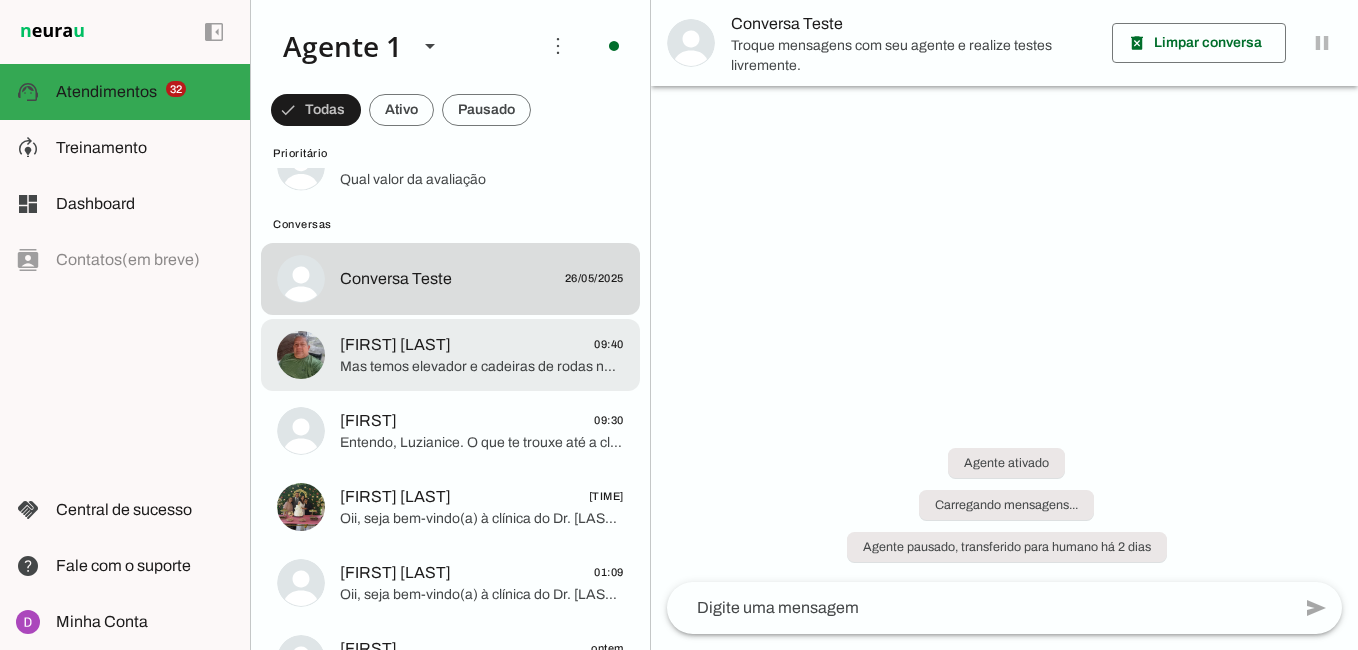 click on "Mas temos elevador e cadeiras de rodas na recepção para facilitar acessibilidade!" 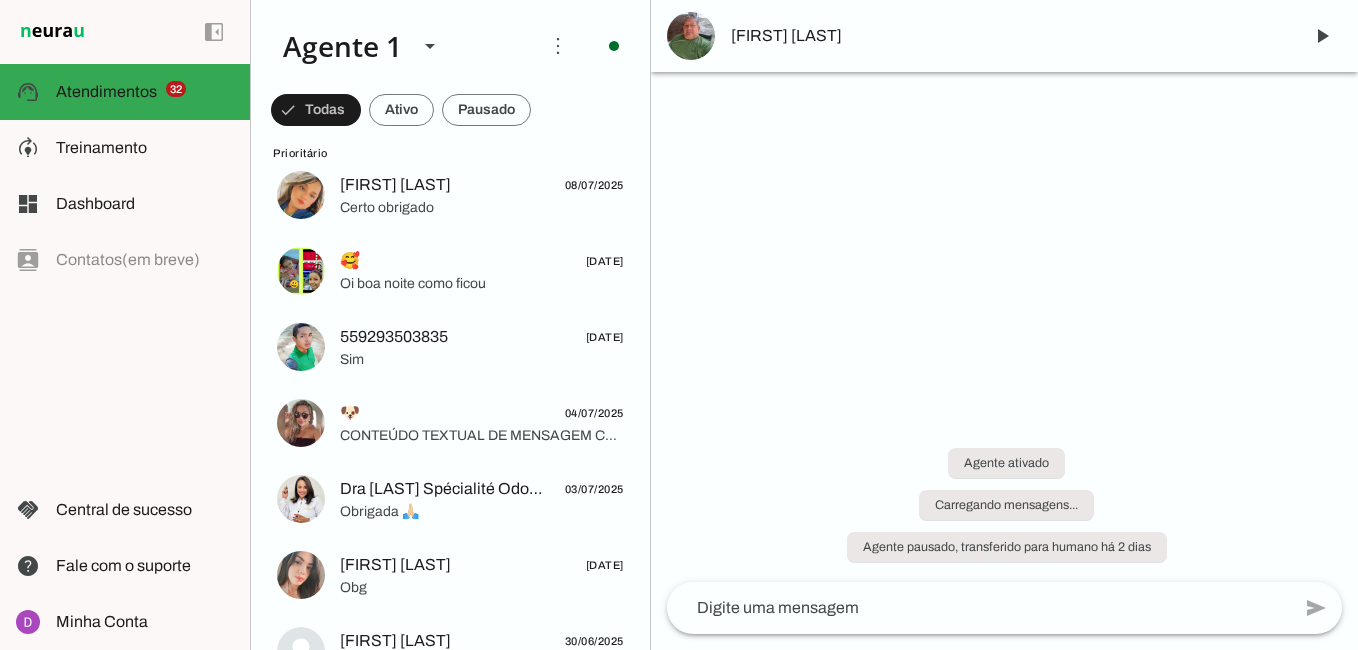 scroll, scrollTop: 736, scrollLeft: 0, axis: vertical 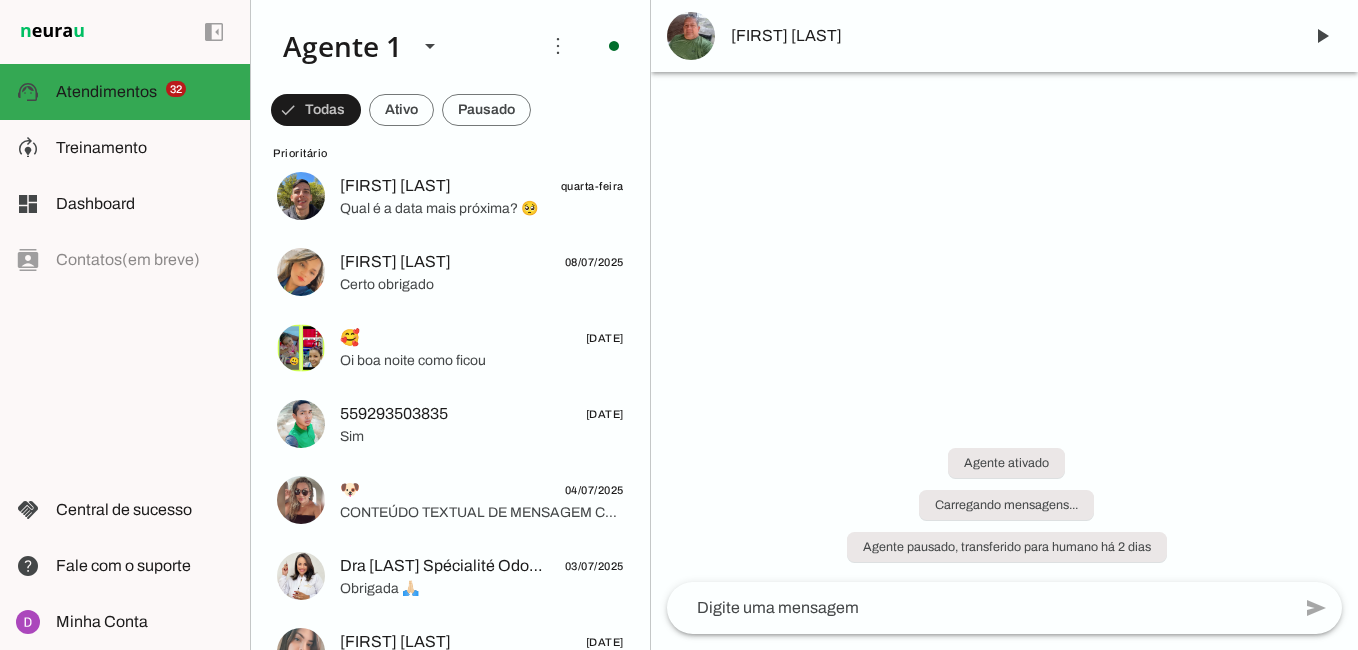 click on "[FIRST] [LAST]" at bounding box center [1004, 36] 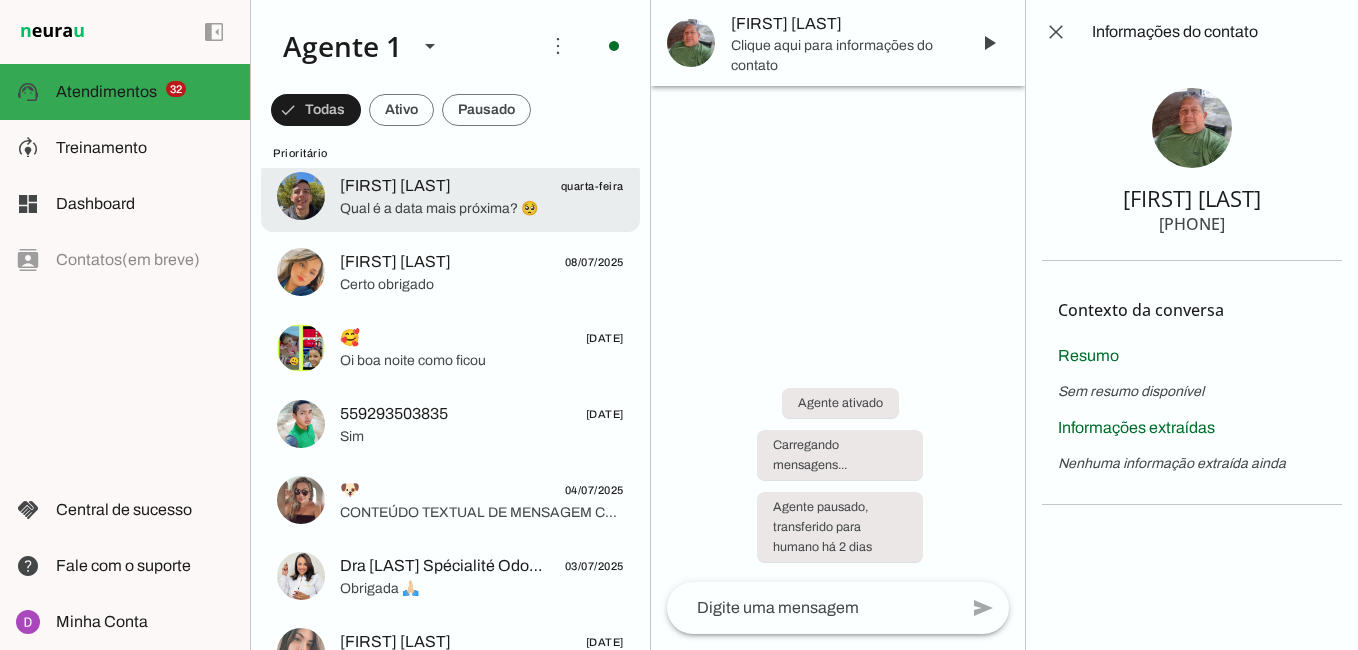 click at bounding box center (482, -488) 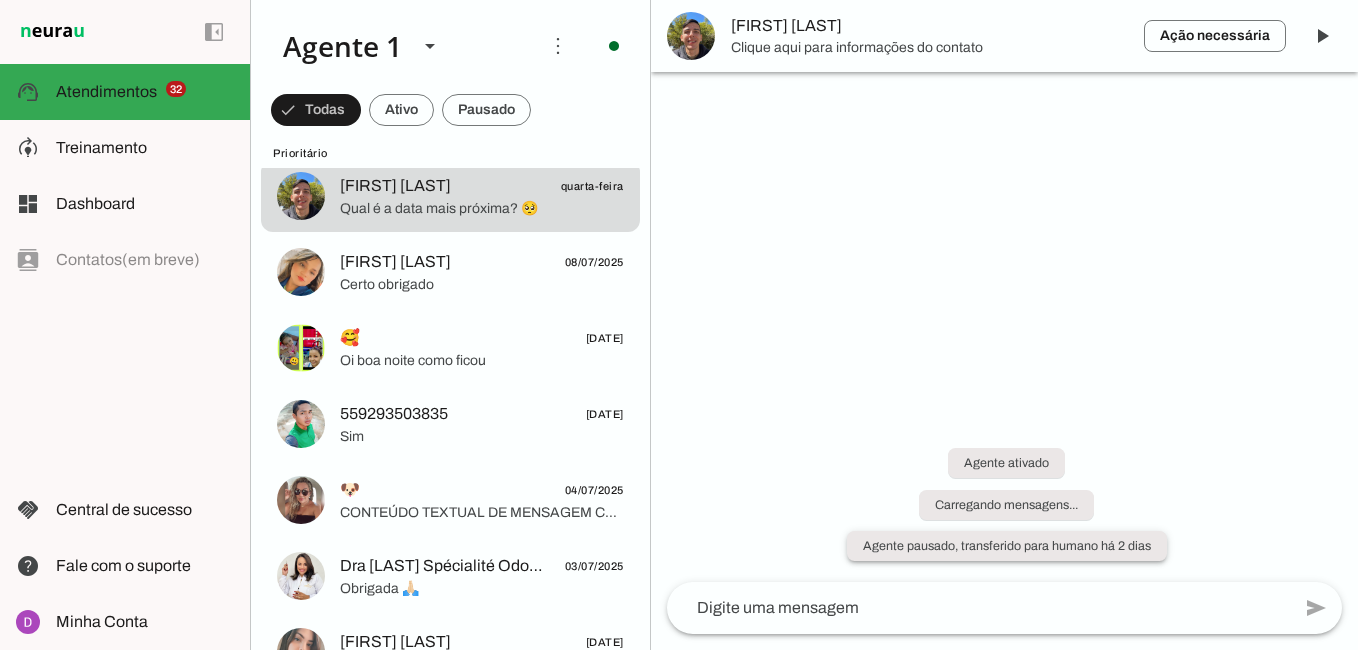 click on "Agente pausado, transferido para humano há 2 dias" at bounding box center (0, 0) 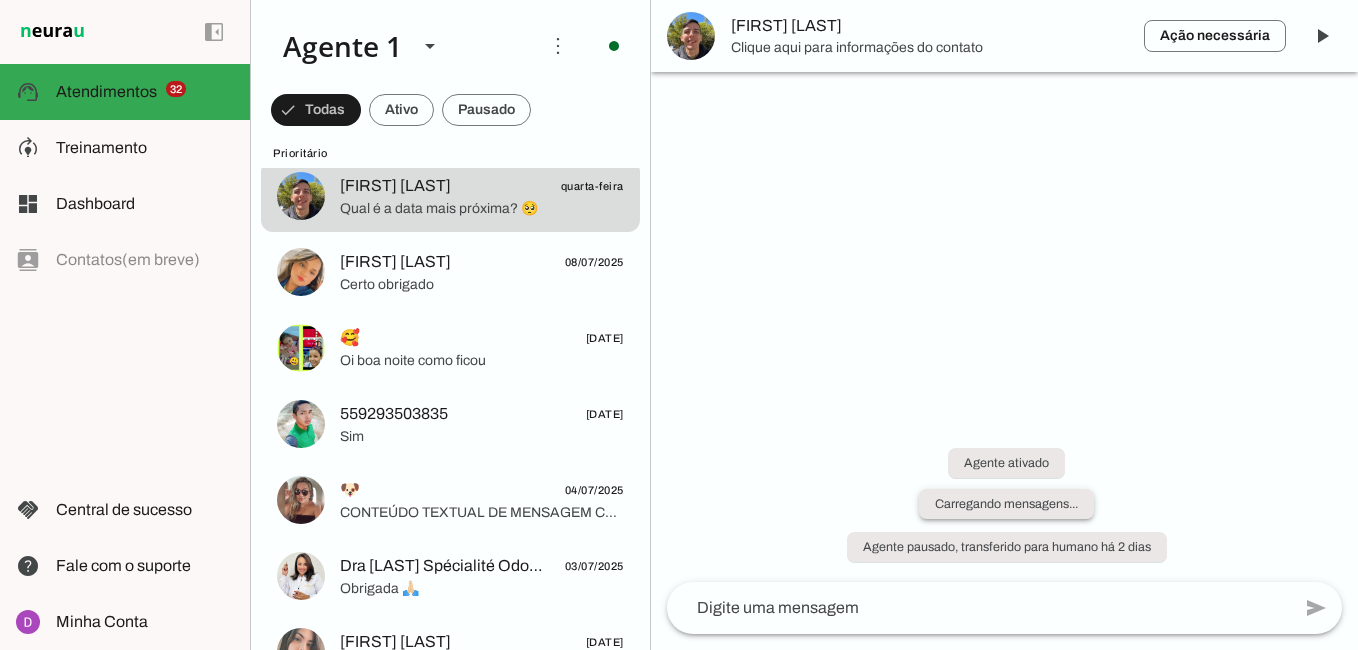 click on "Carregando mensagens..." at bounding box center (0, 0) 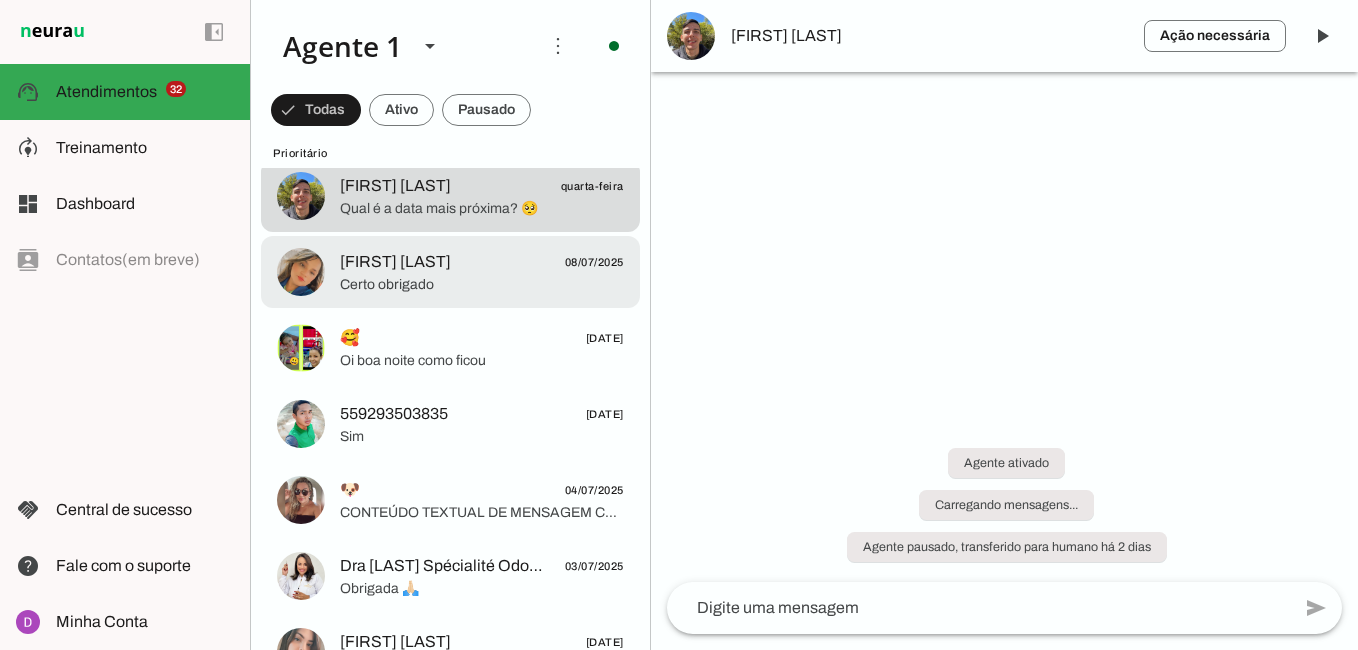 click on "[FIRST] [LAST]" 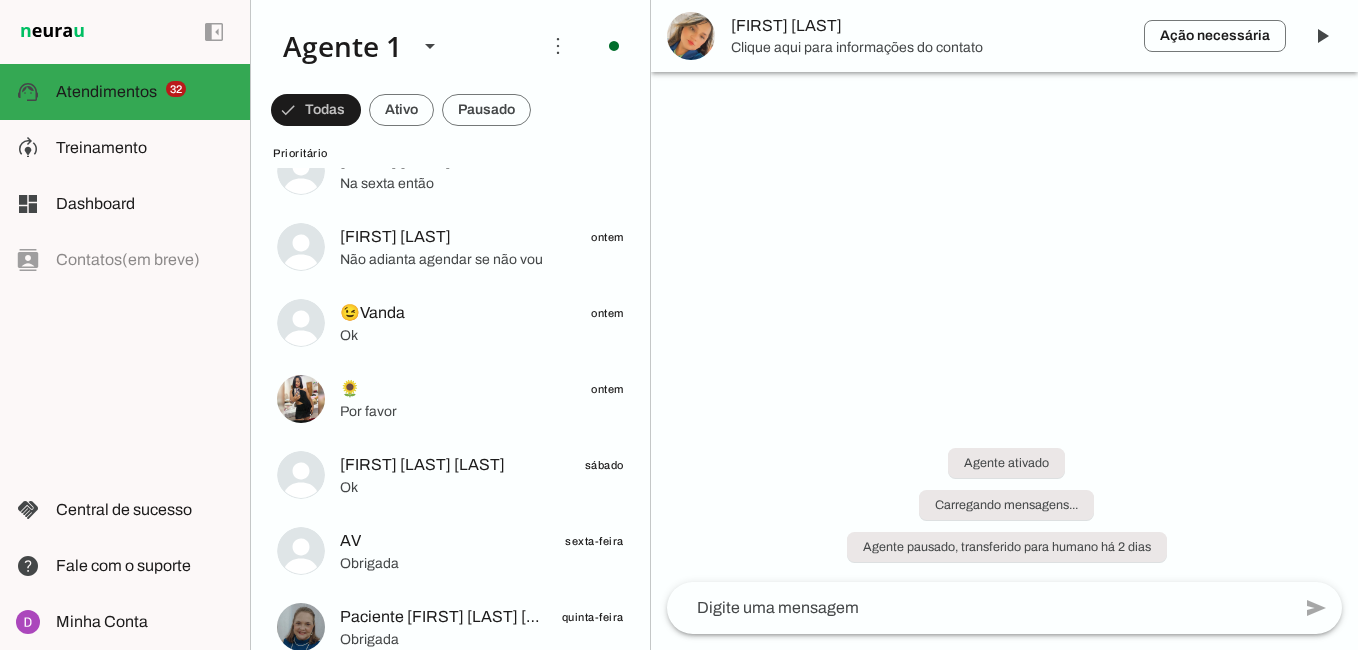 scroll, scrollTop: 0, scrollLeft: 0, axis: both 